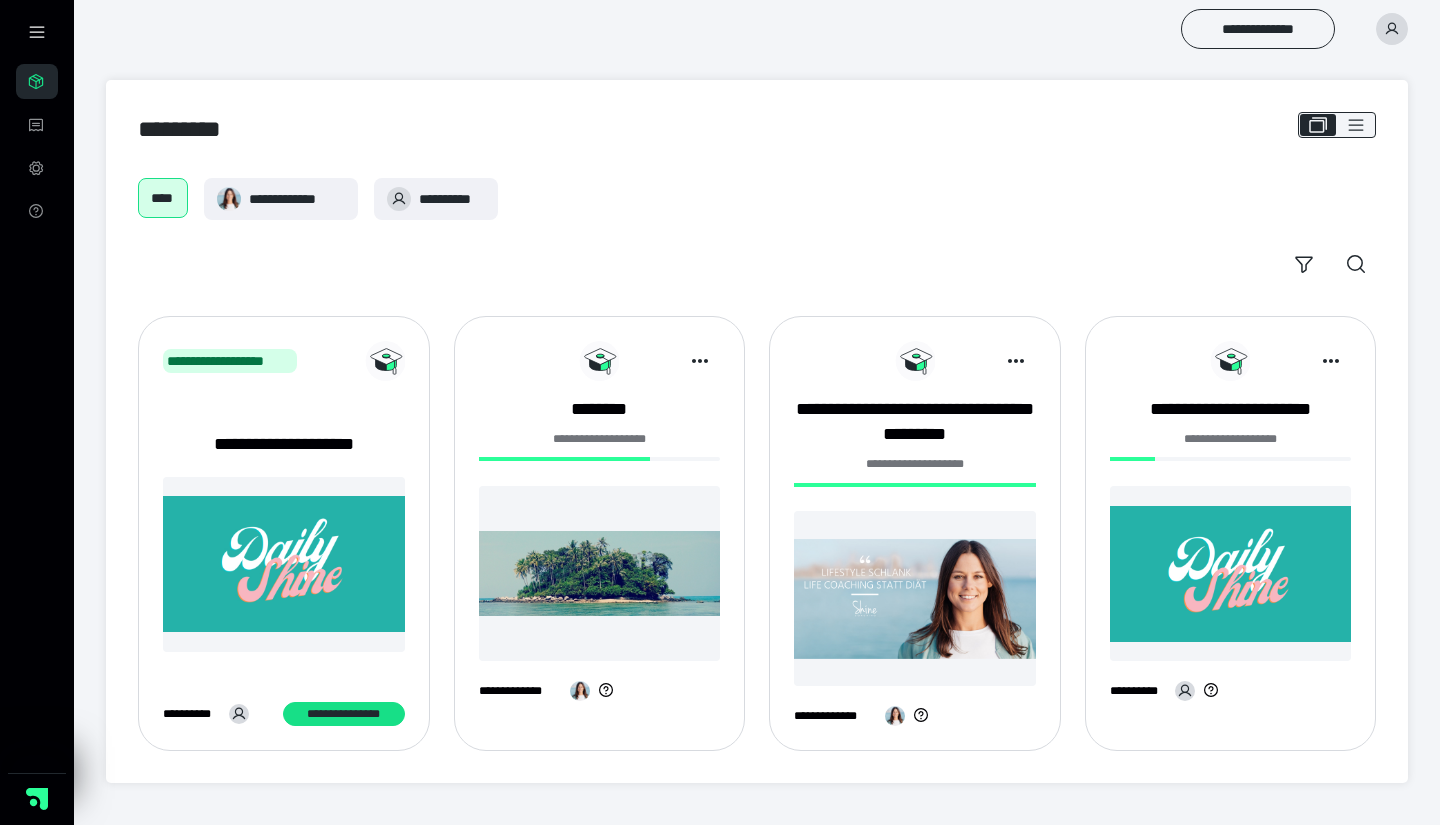 scroll, scrollTop: 0, scrollLeft: 0, axis: both 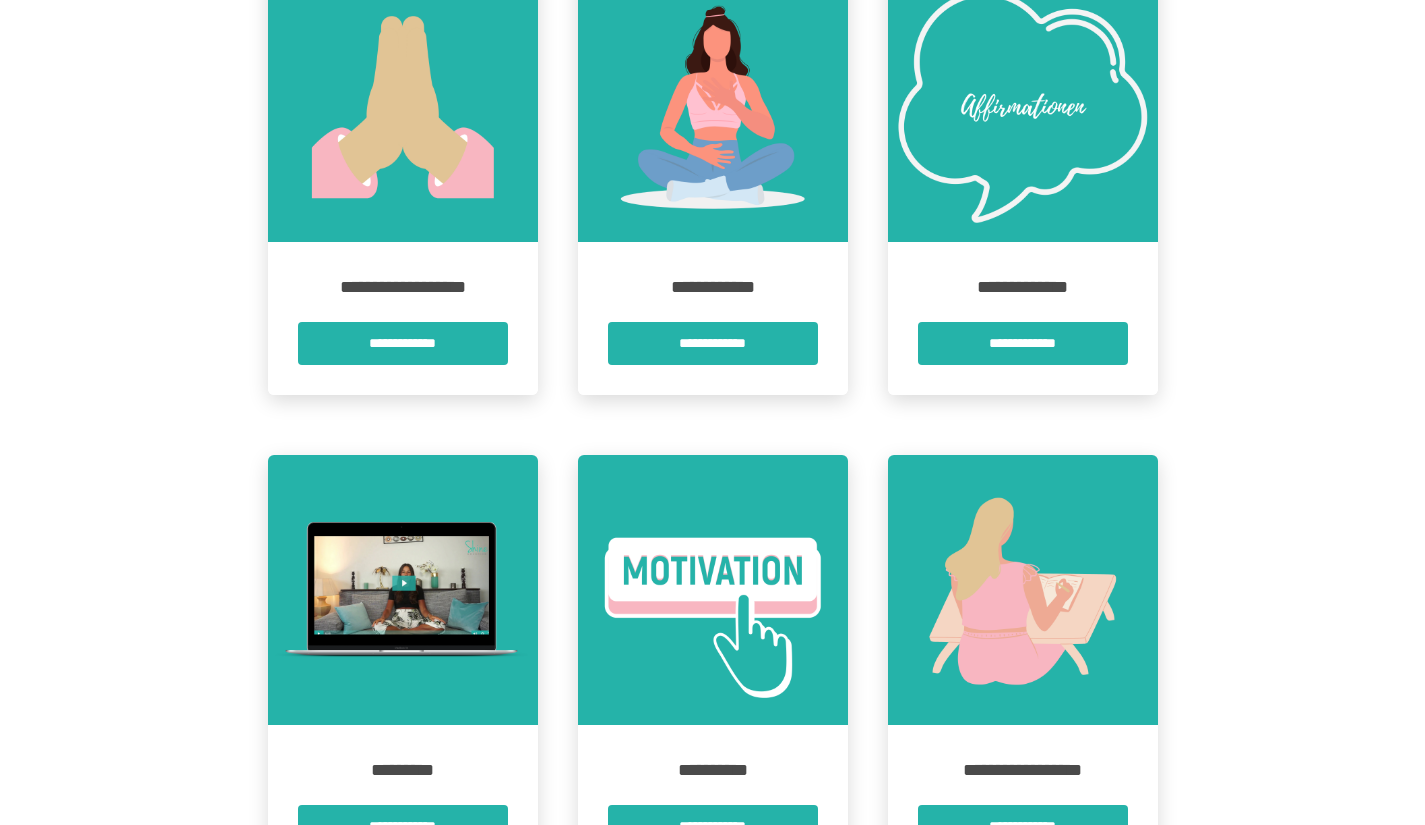 click at bounding box center (713, 590) 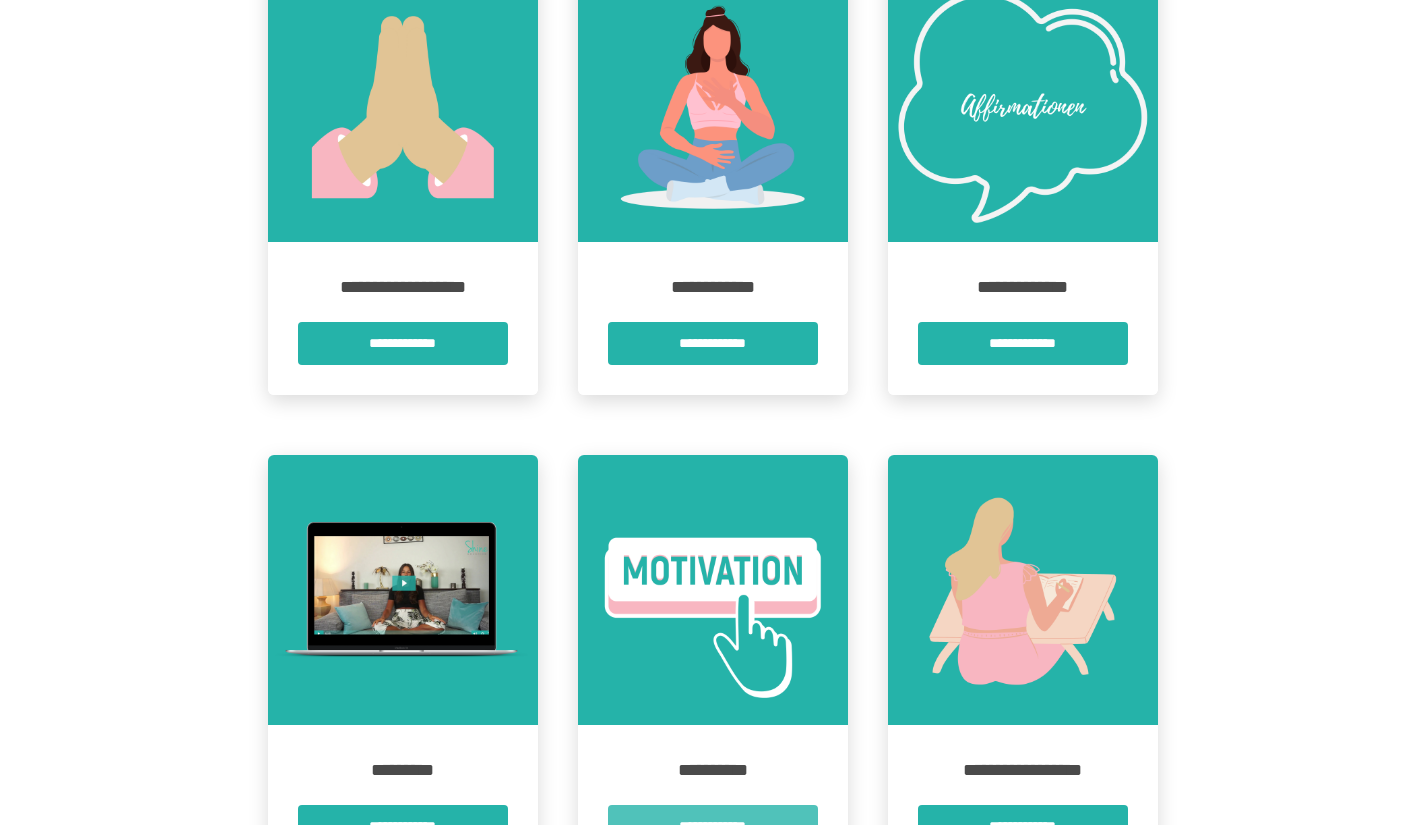 click on "**********" at bounding box center (713, 826) 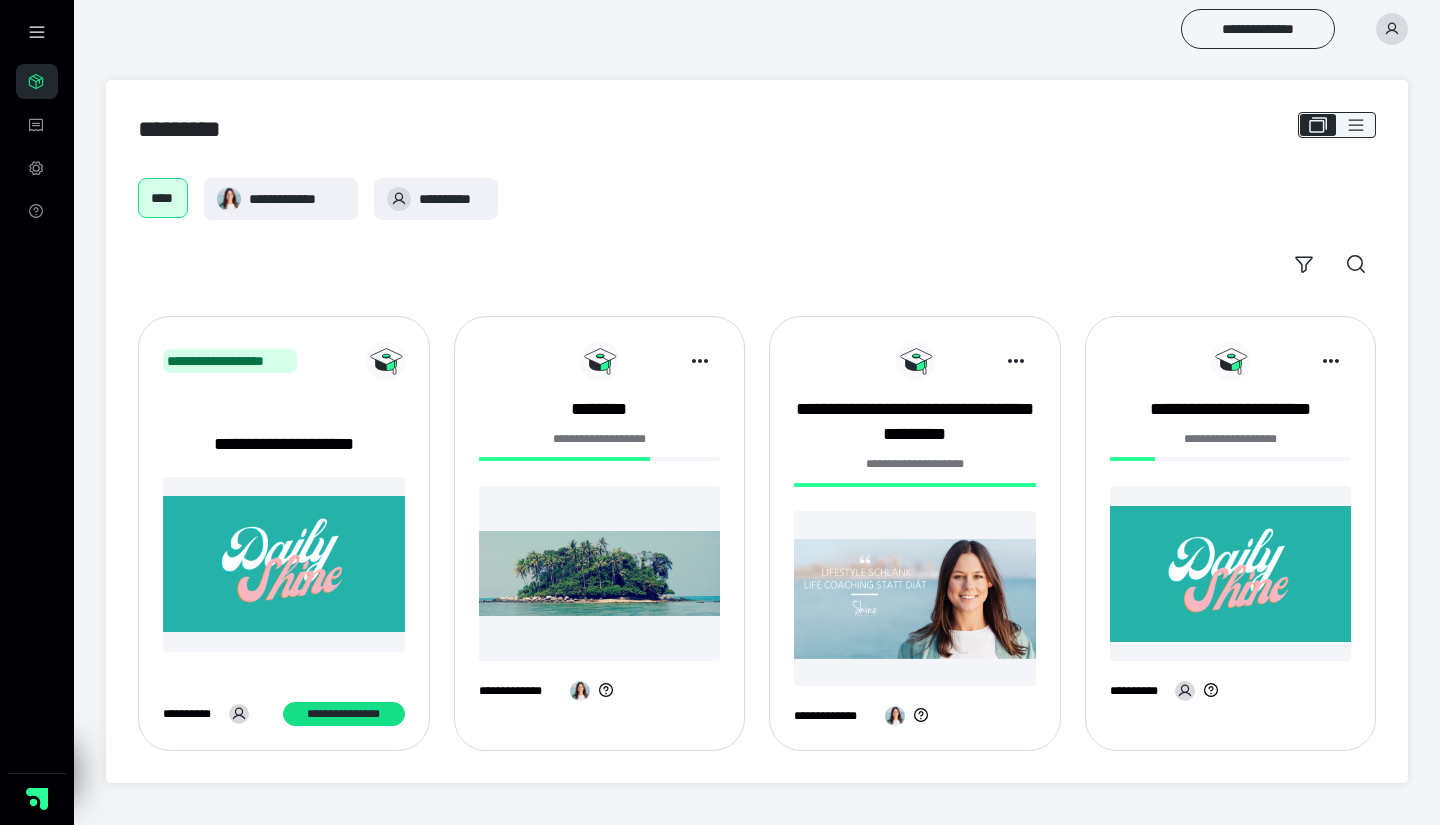 scroll, scrollTop: 0, scrollLeft: 0, axis: both 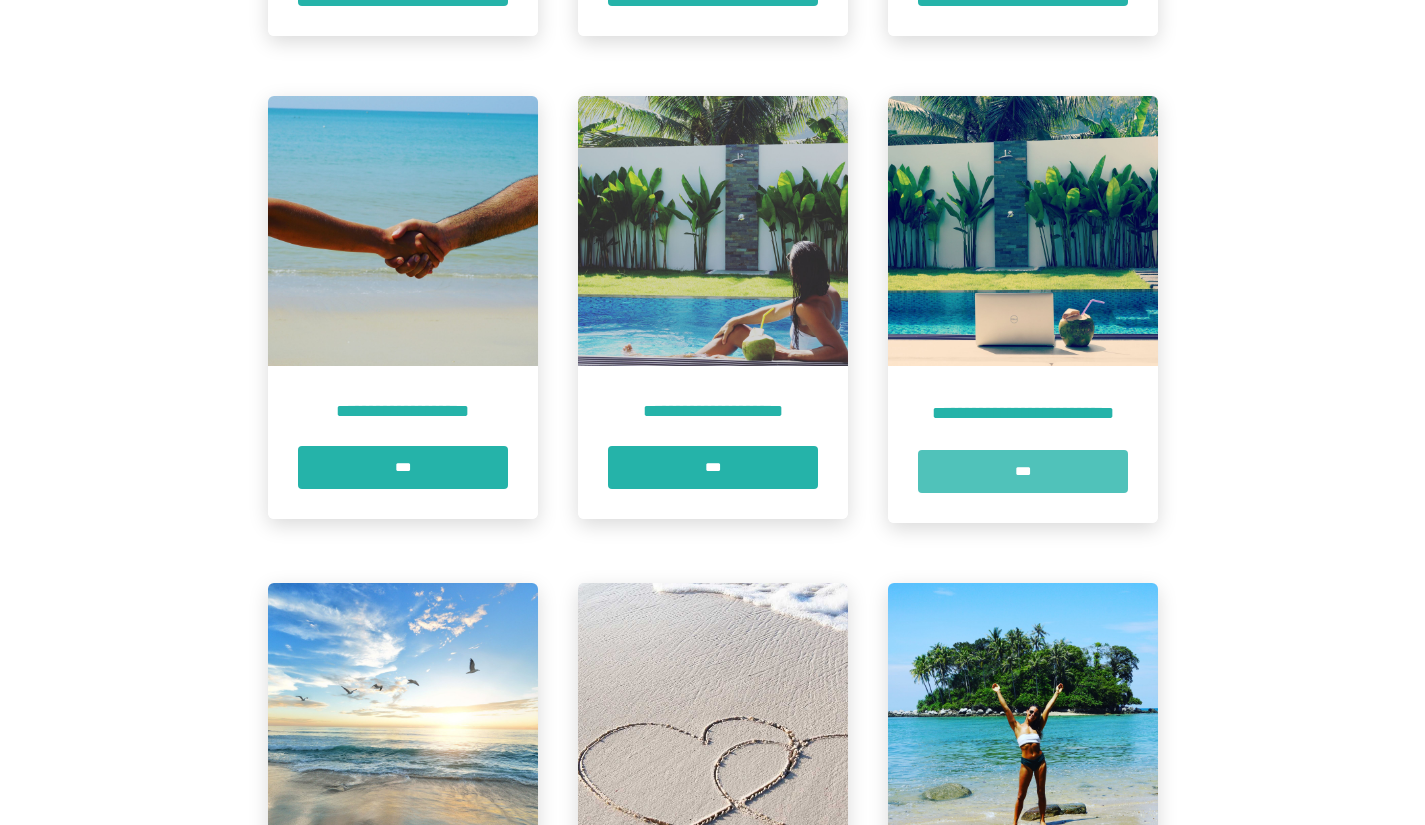 click on "***" at bounding box center [1023, 471] 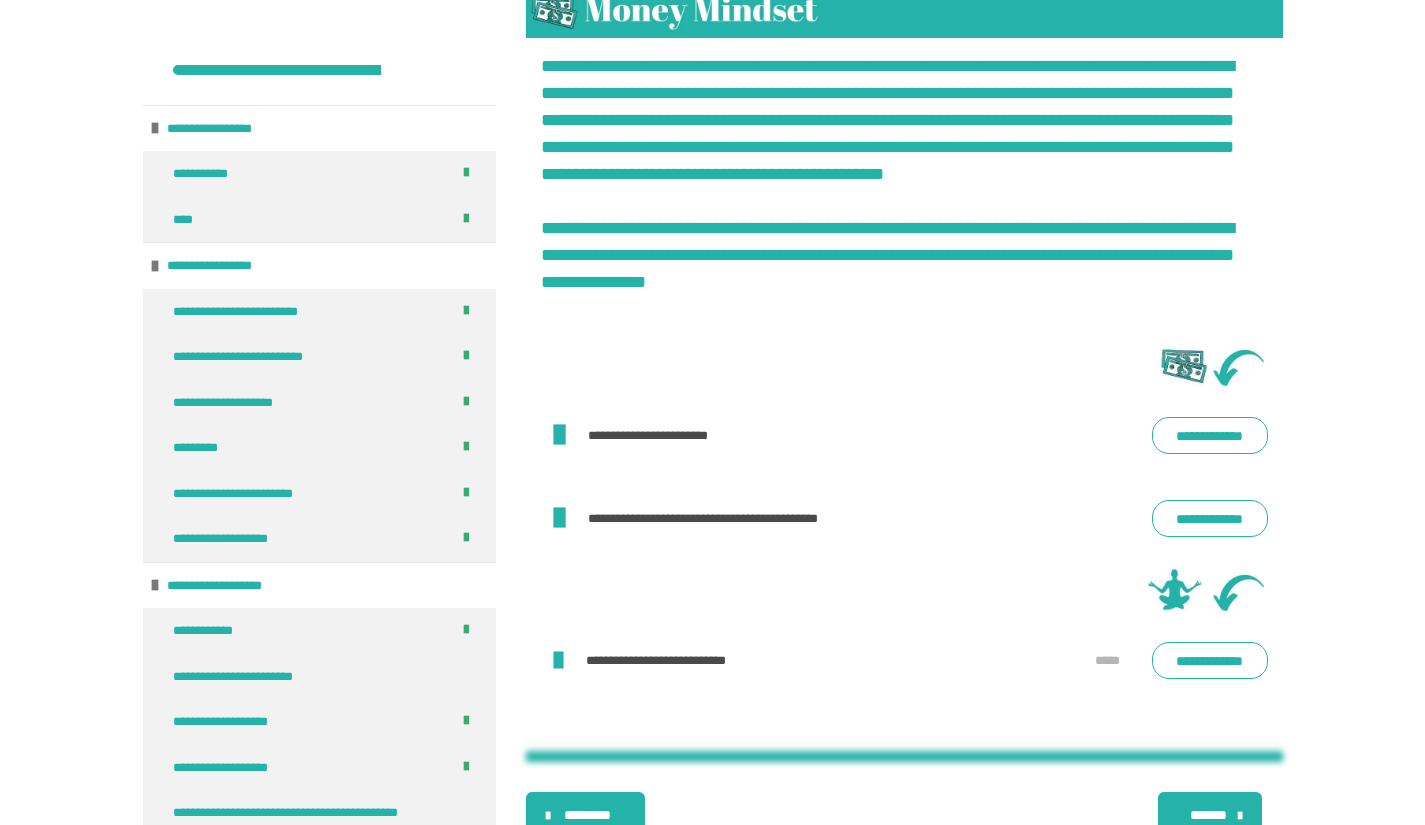 scroll, scrollTop: 3857, scrollLeft: 0, axis: vertical 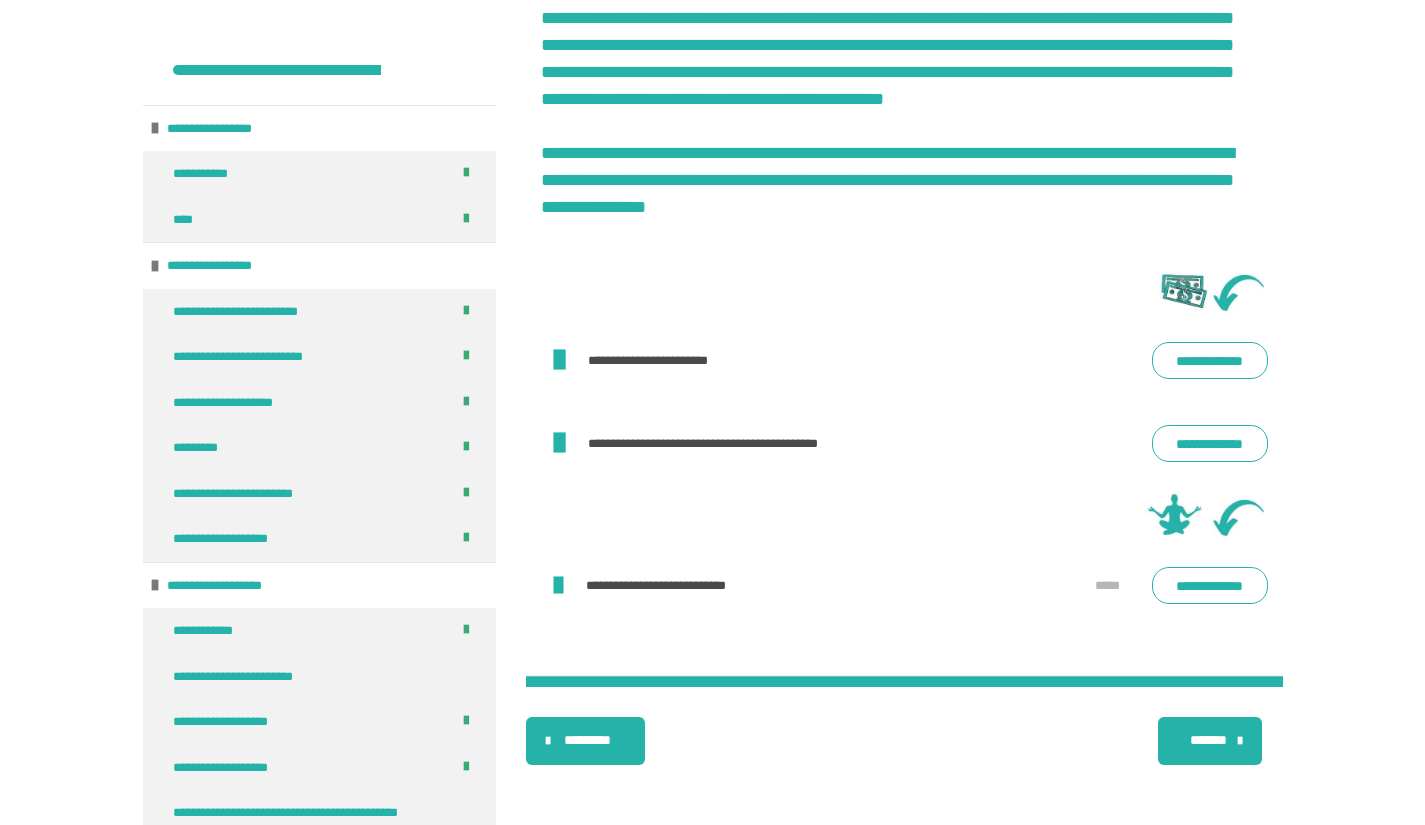 click on "*******" at bounding box center (1210, 741) 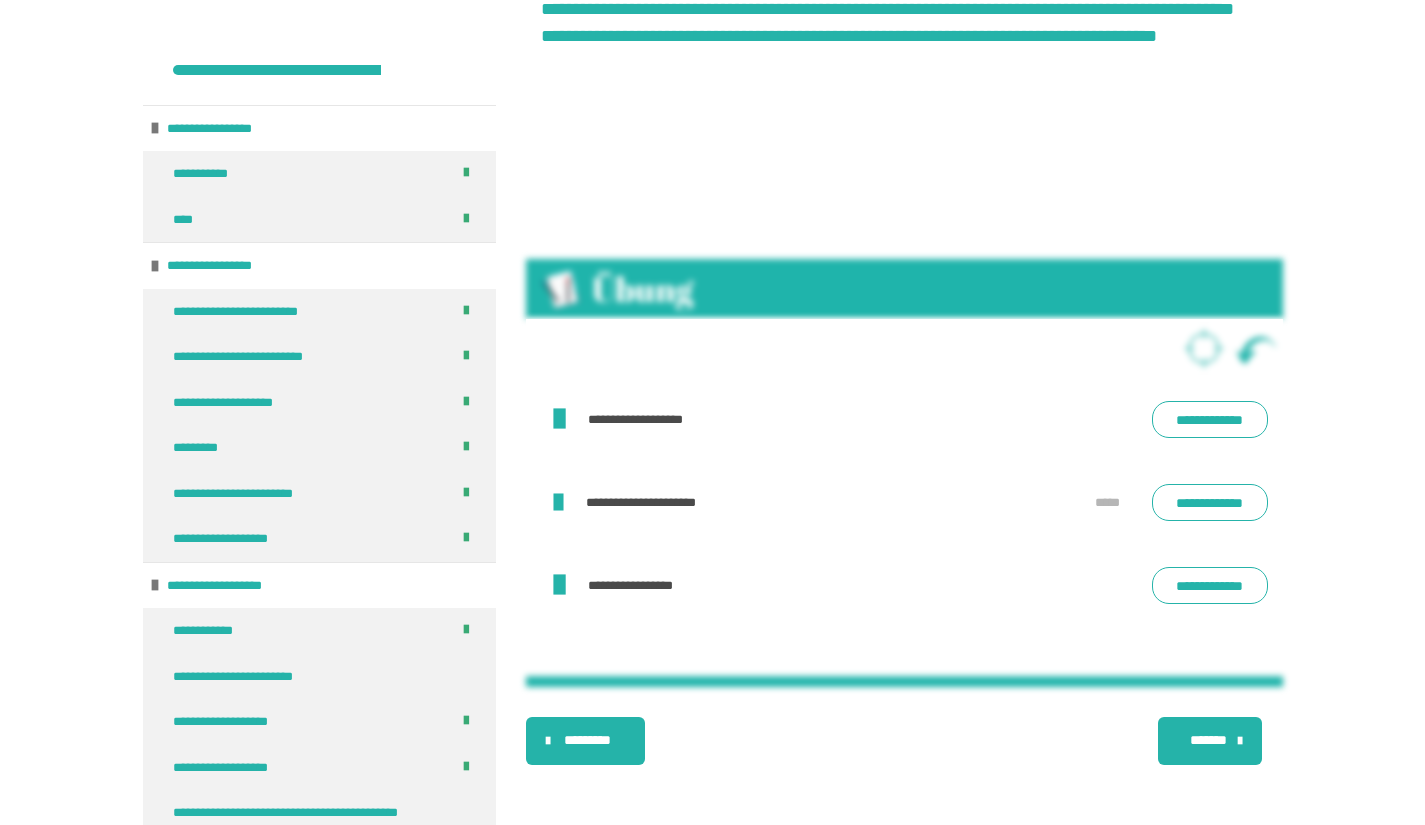 scroll, scrollTop: 3277, scrollLeft: 0, axis: vertical 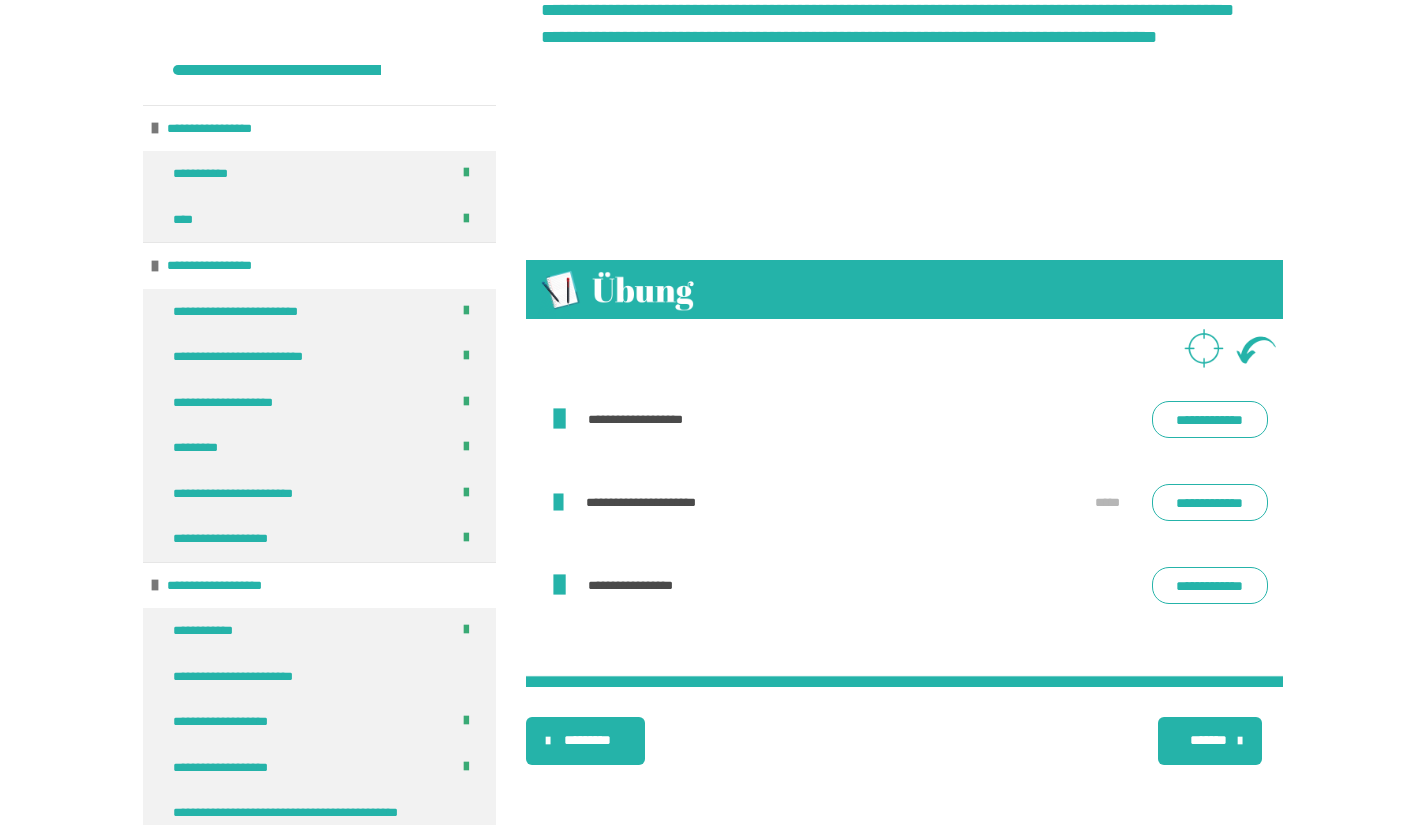 click on "*******" at bounding box center [1208, 740] 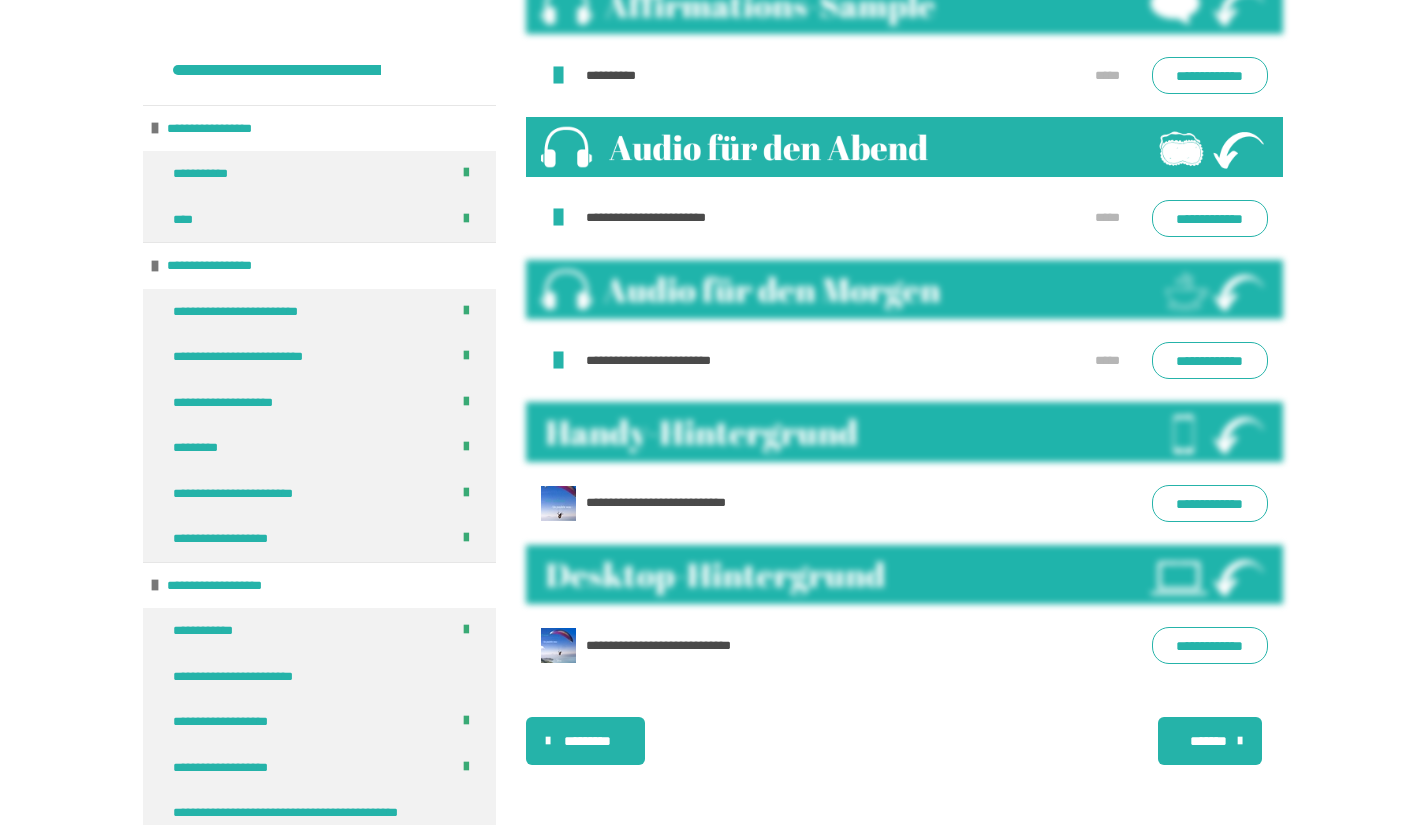 scroll, scrollTop: 2017, scrollLeft: 0, axis: vertical 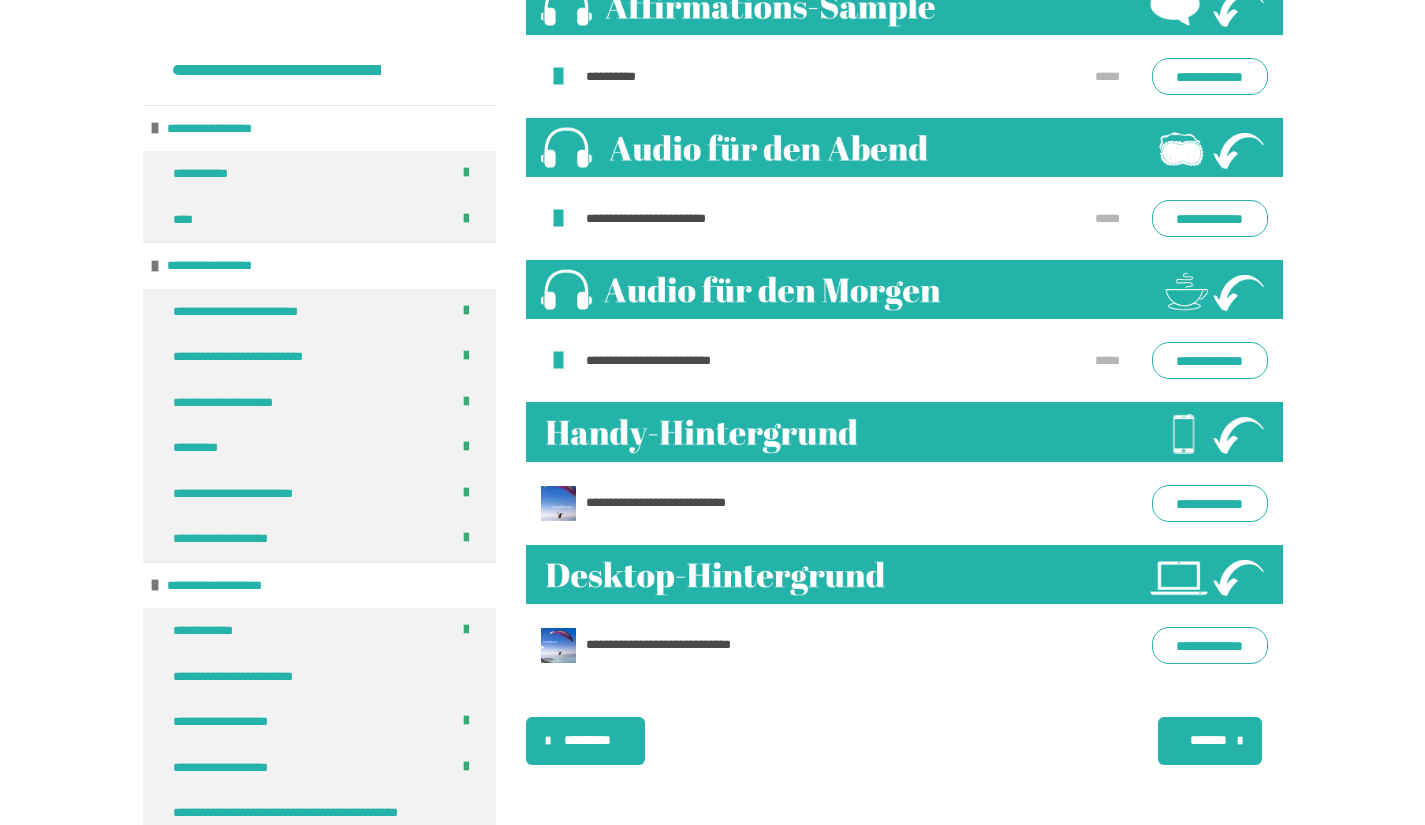 click on "*******" at bounding box center [1208, 740] 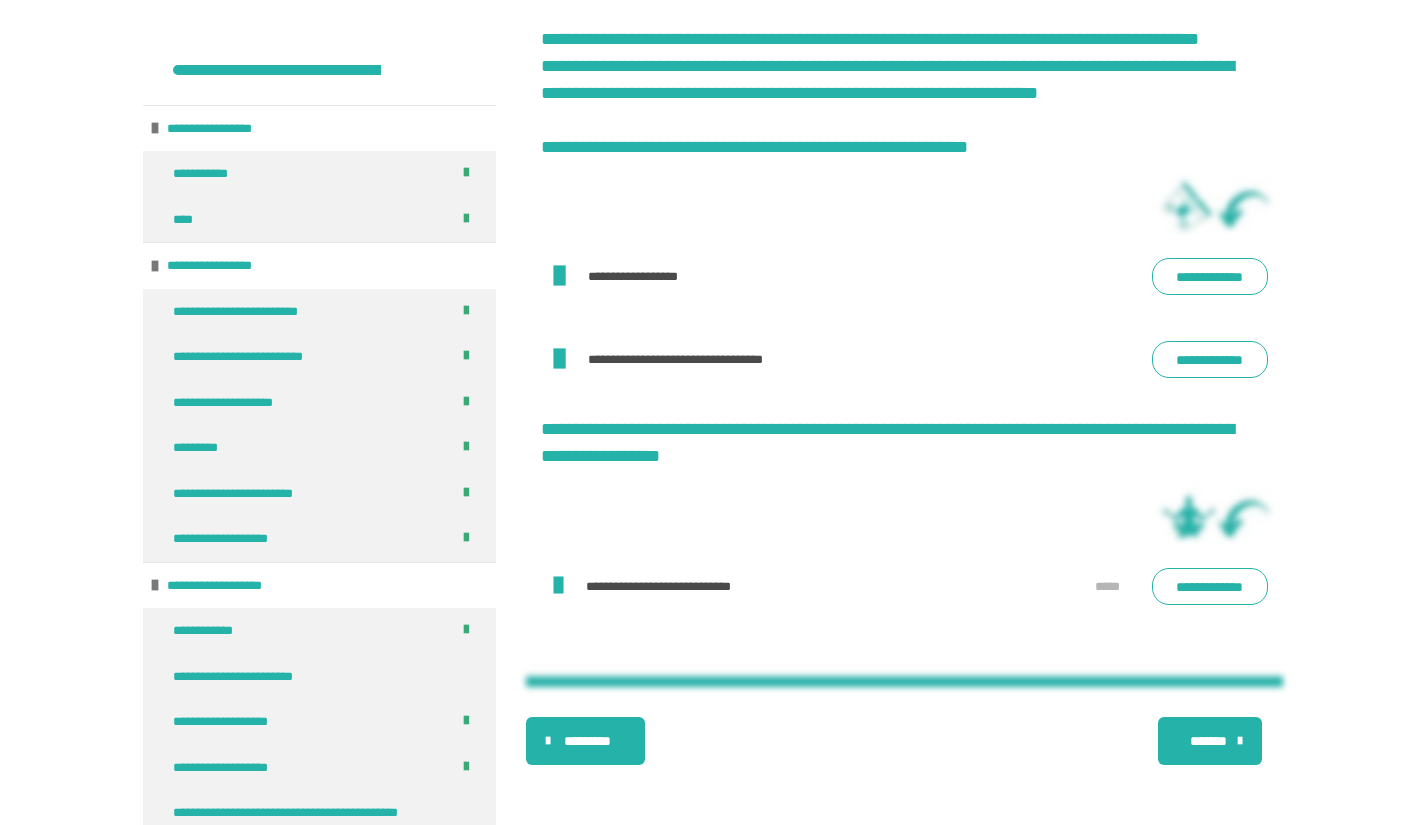 scroll, scrollTop: 3396, scrollLeft: 0, axis: vertical 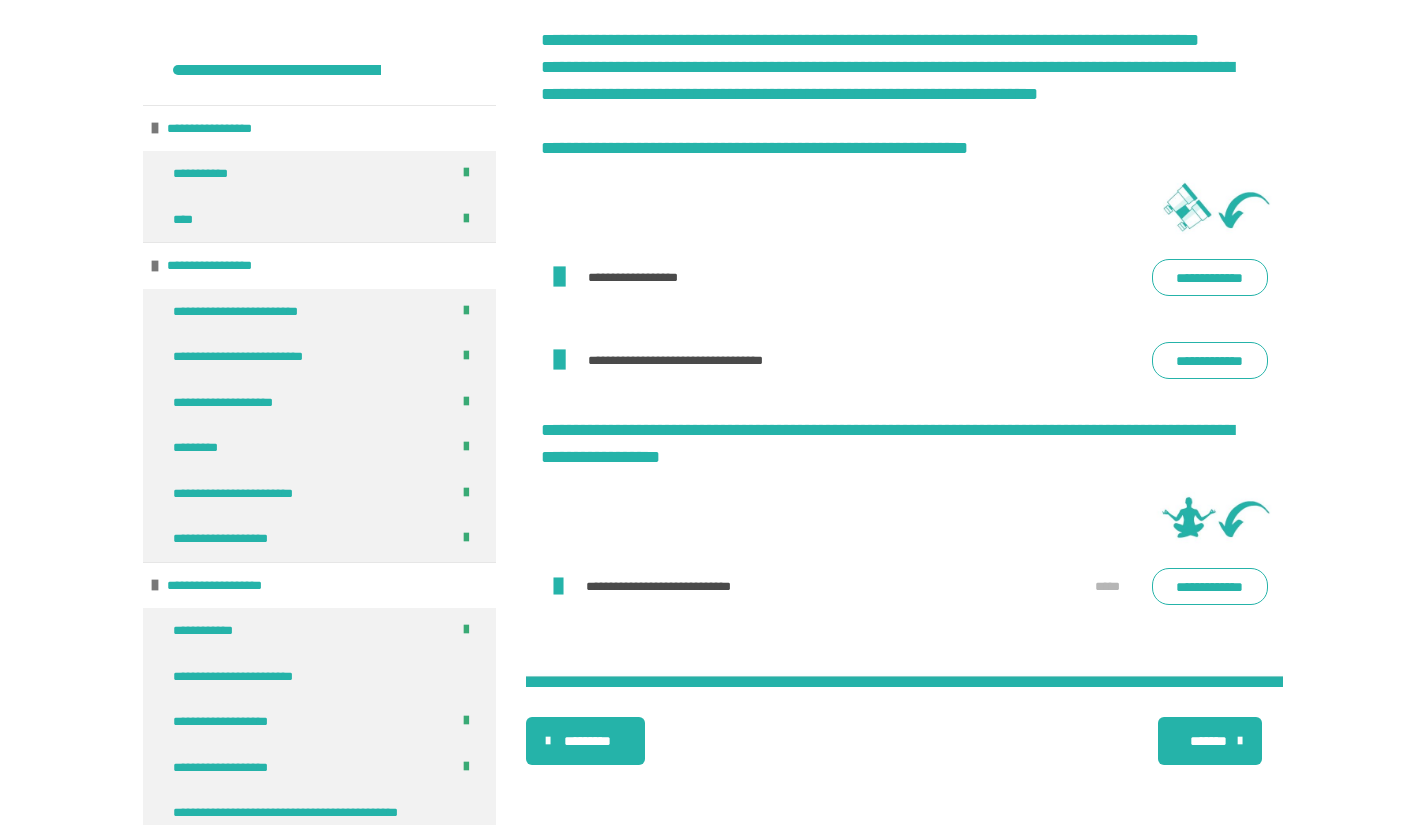 click on "*******" at bounding box center (1208, 741) 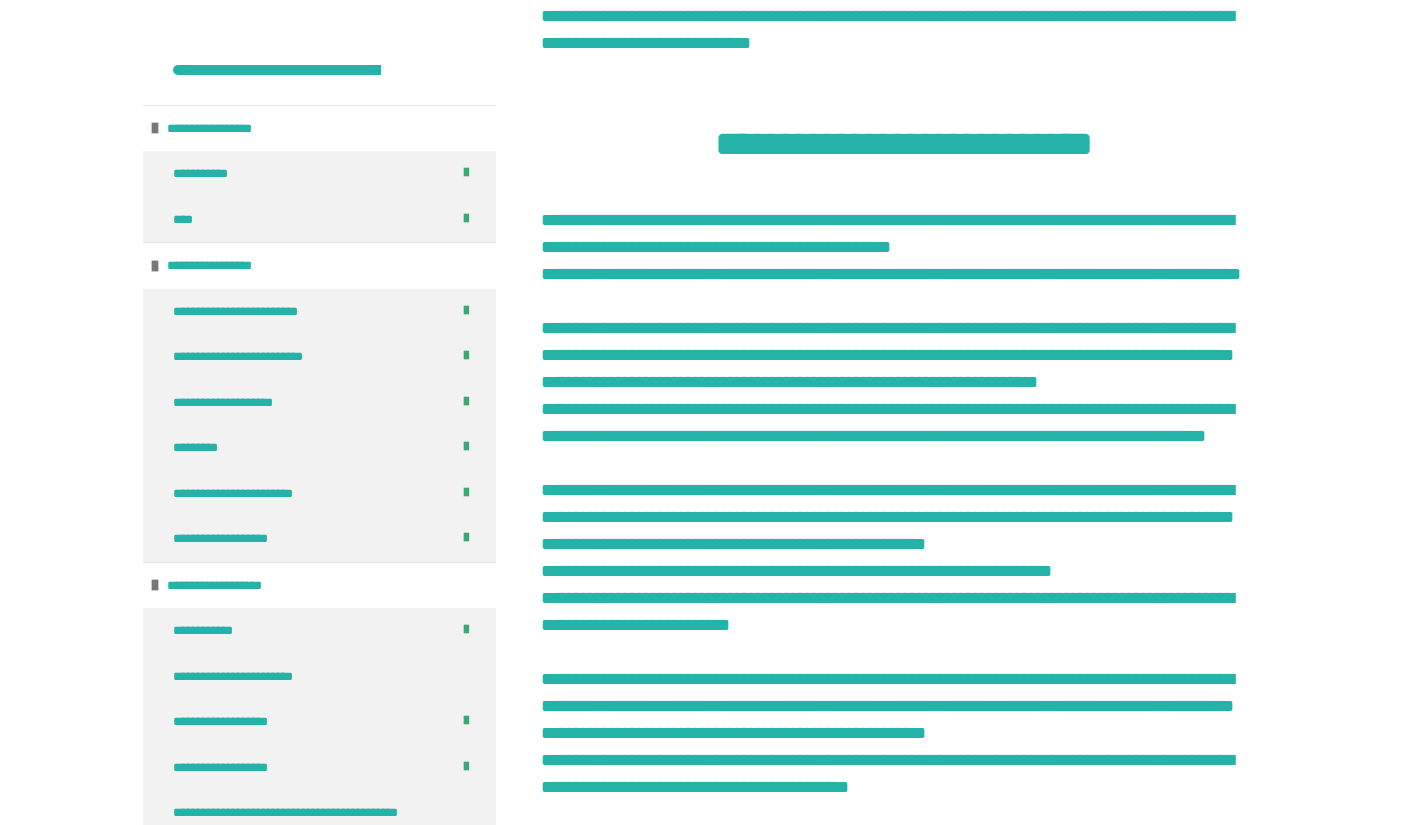 scroll, scrollTop: 2424, scrollLeft: 0, axis: vertical 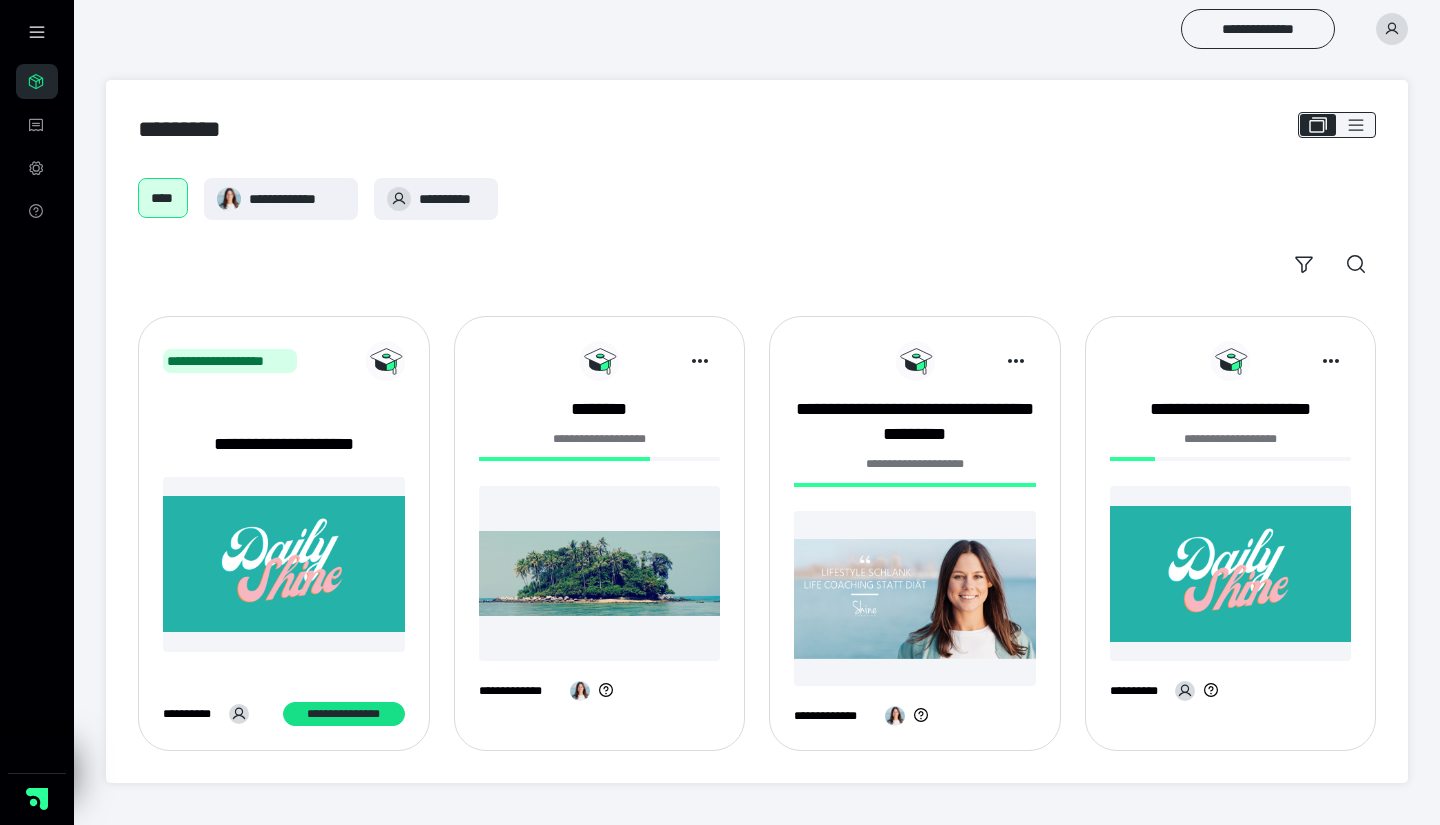 click at bounding box center [600, 573] 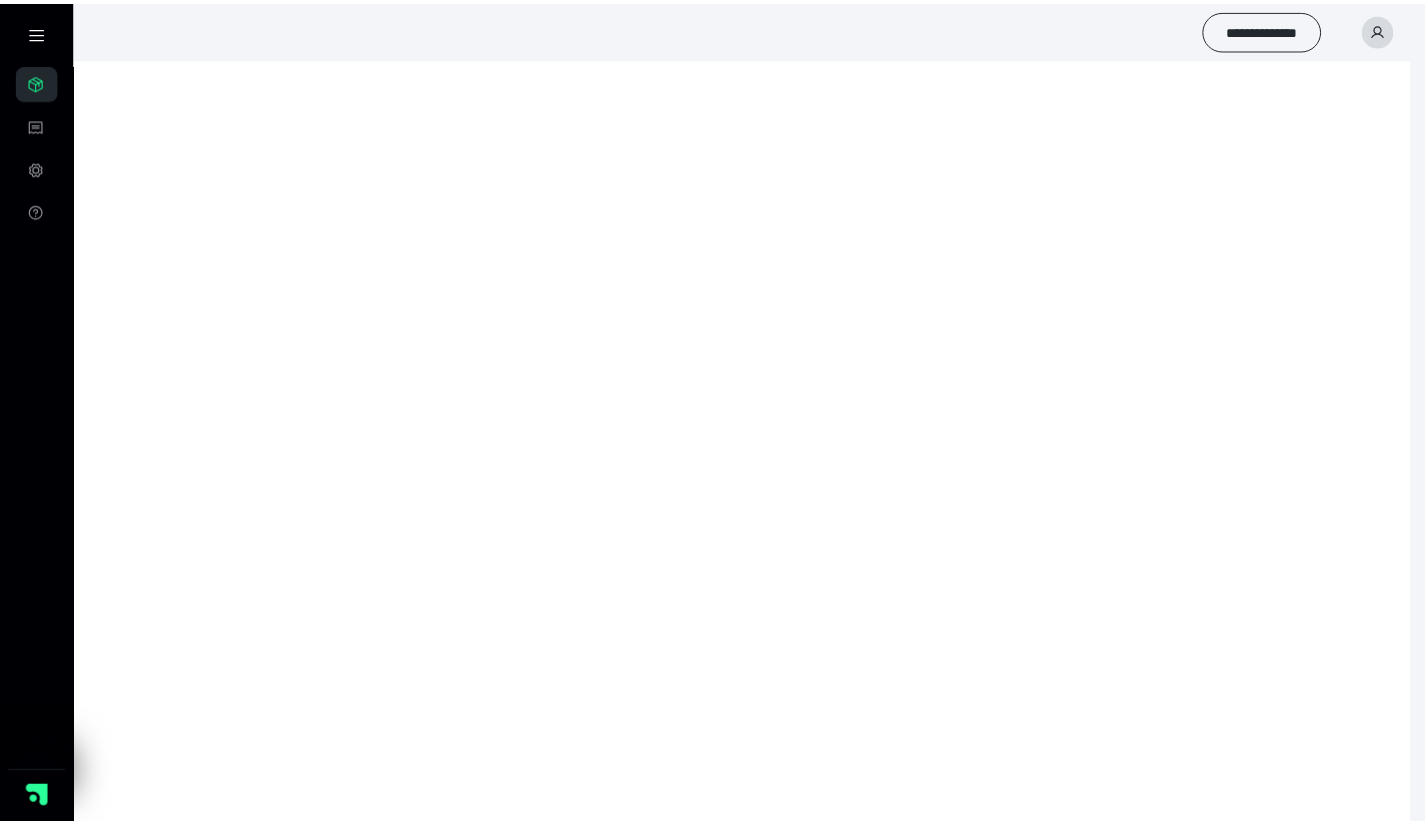 scroll, scrollTop: 0, scrollLeft: 0, axis: both 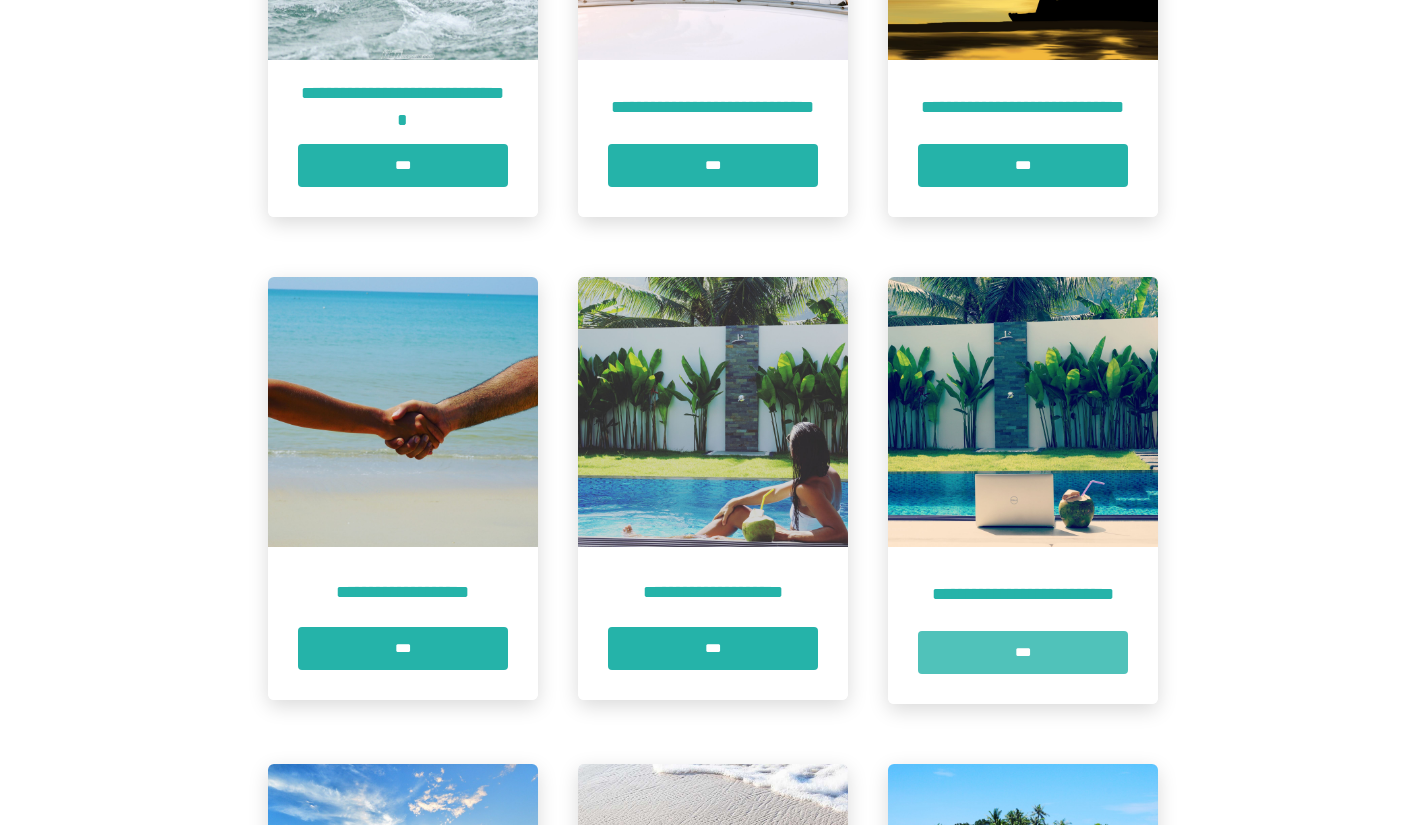 click on "***" at bounding box center [1023, 652] 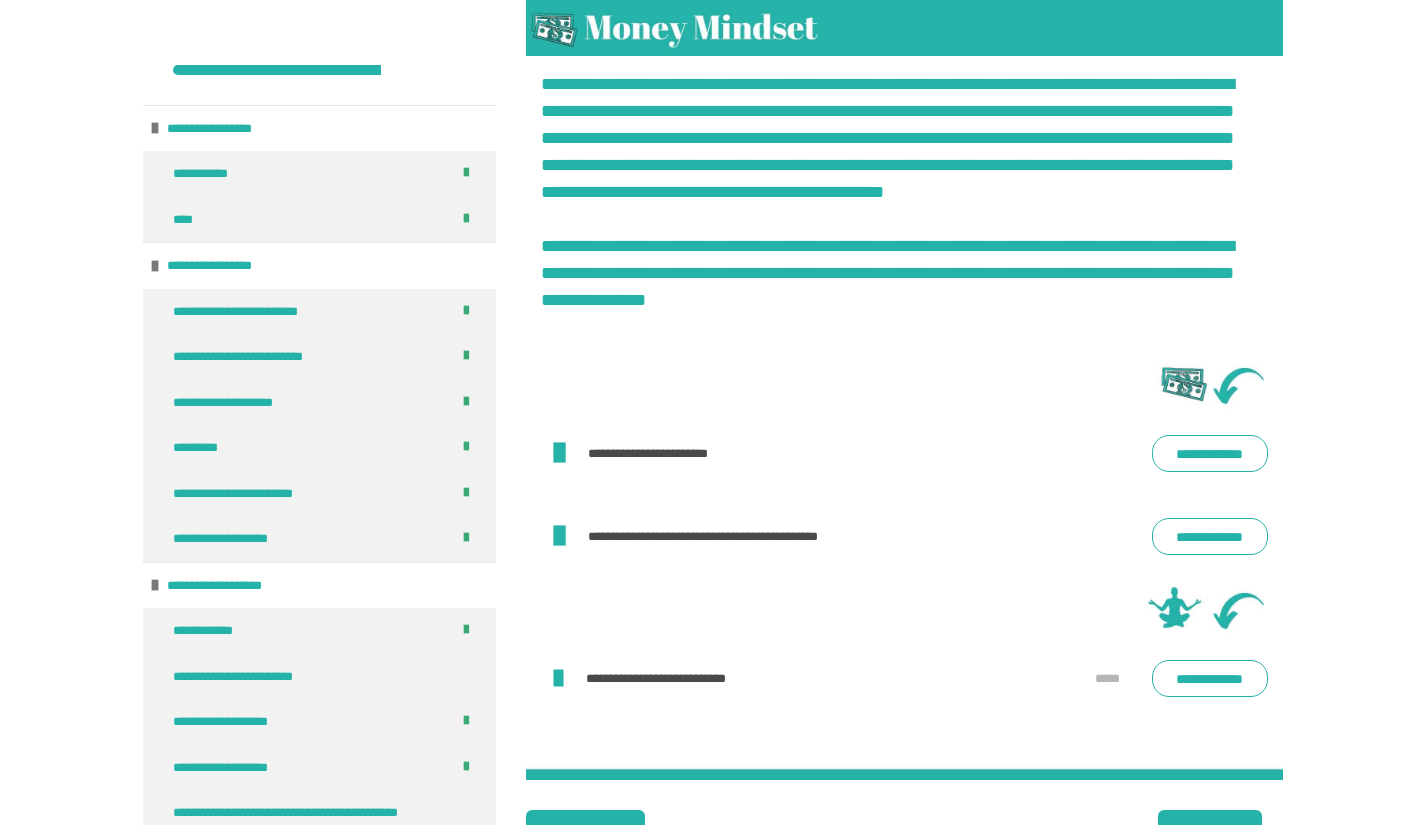 scroll, scrollTop: 3857, scrollLeft: 0, axis: vertical 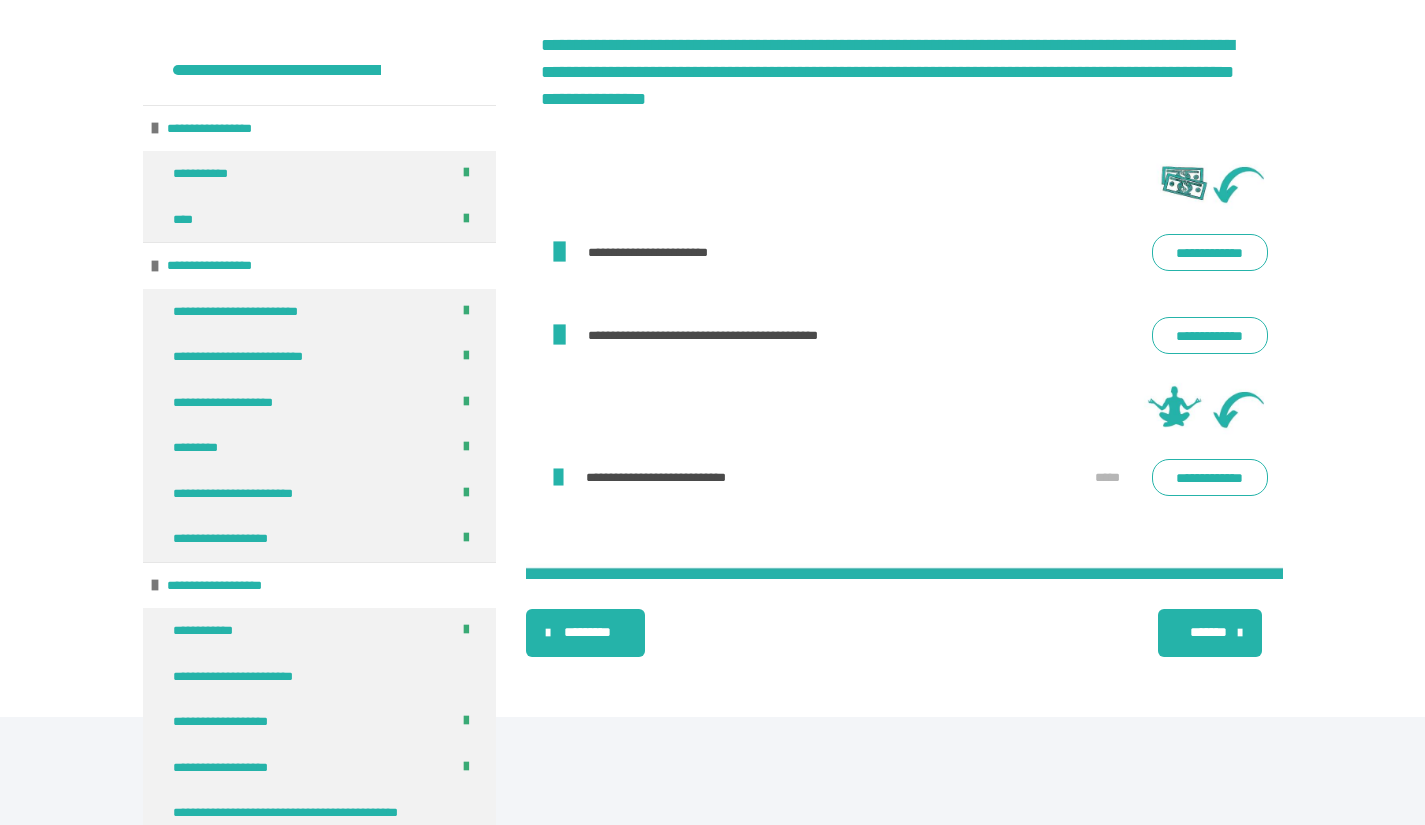 click on "*******" at bounding box center (1210, 633) 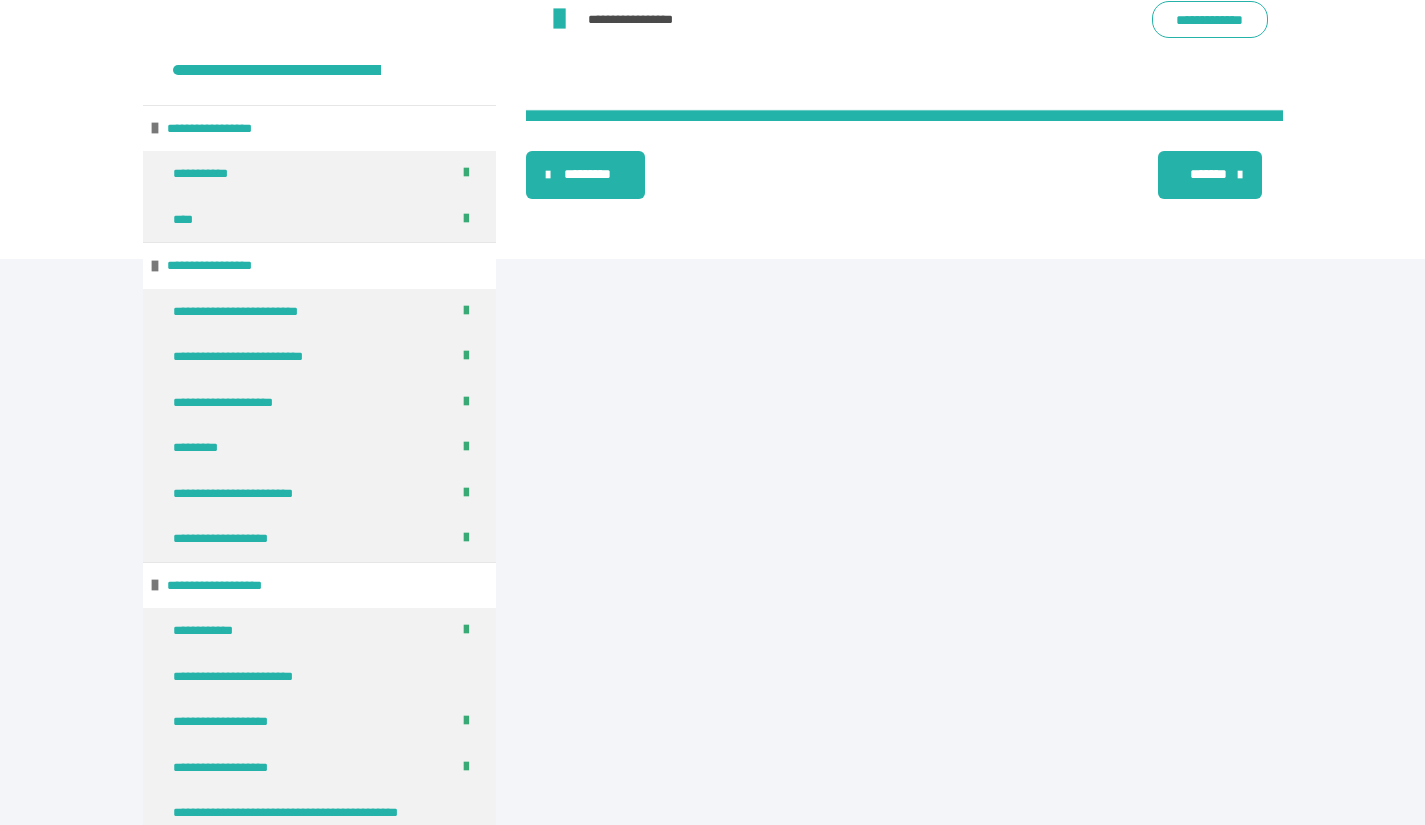 click on "*******" at bounding box center (1210, 175) 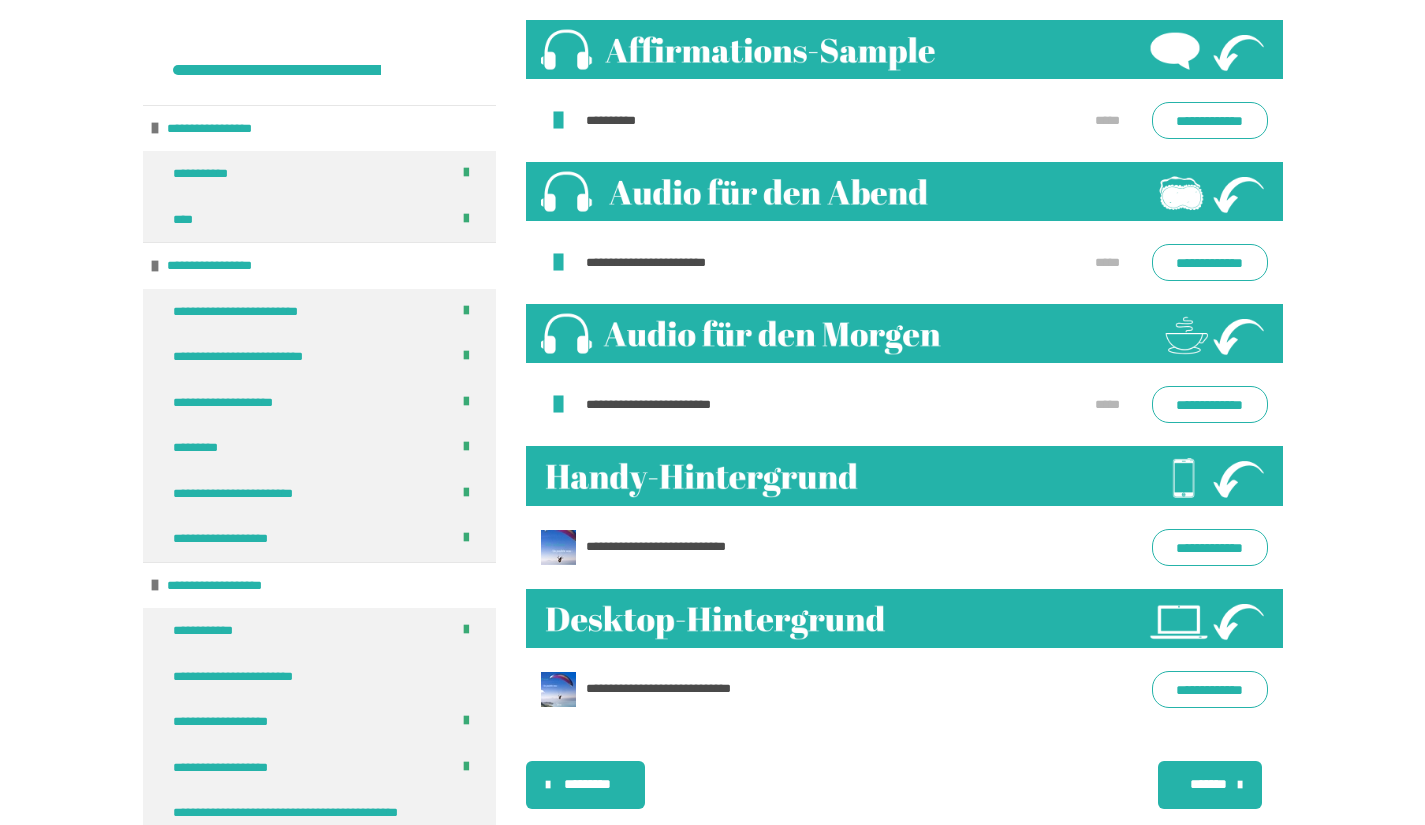 scroll, scrollTop: 1837, scrollLeft: 0, axis: vertical 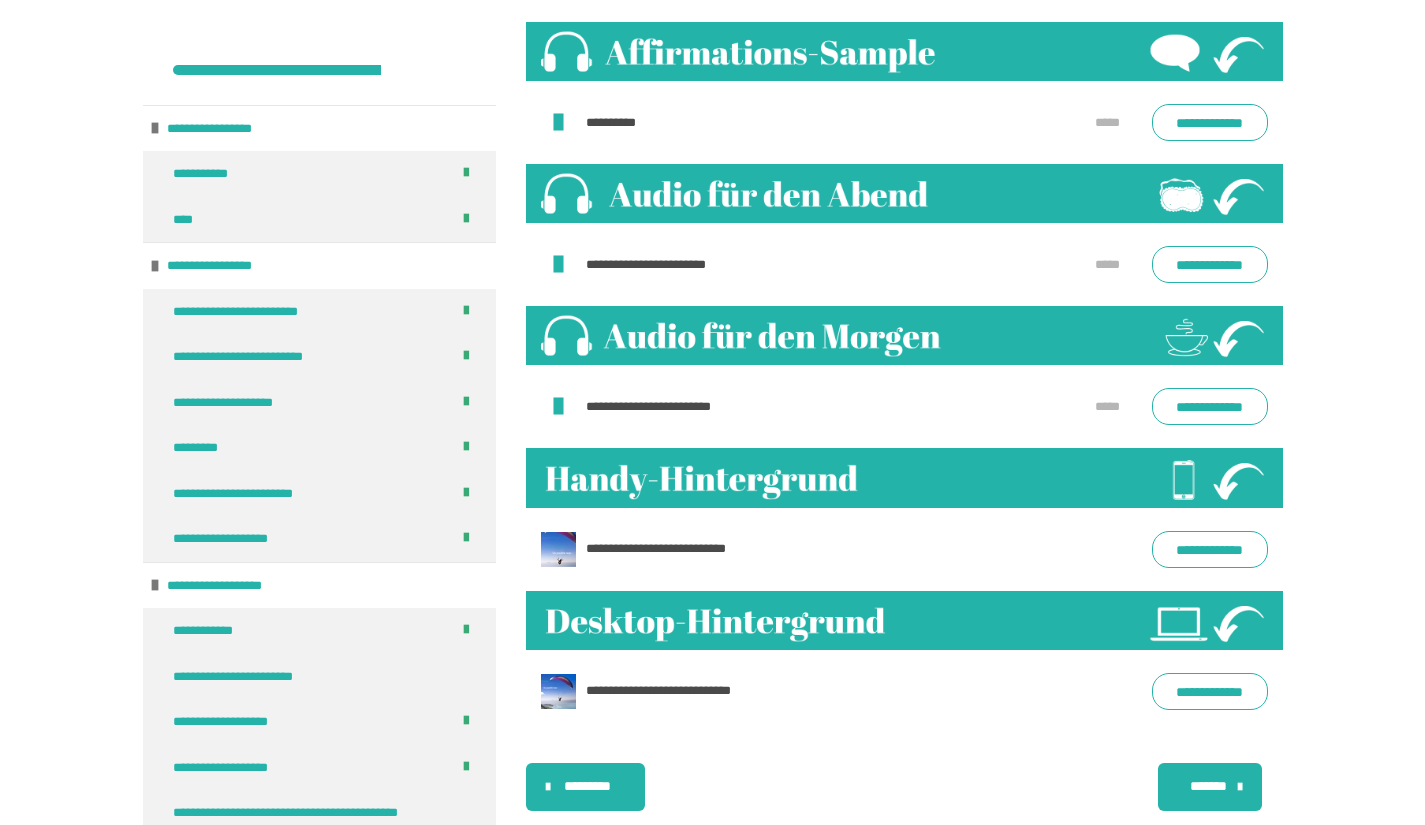 click at bounding box center [558, 265] 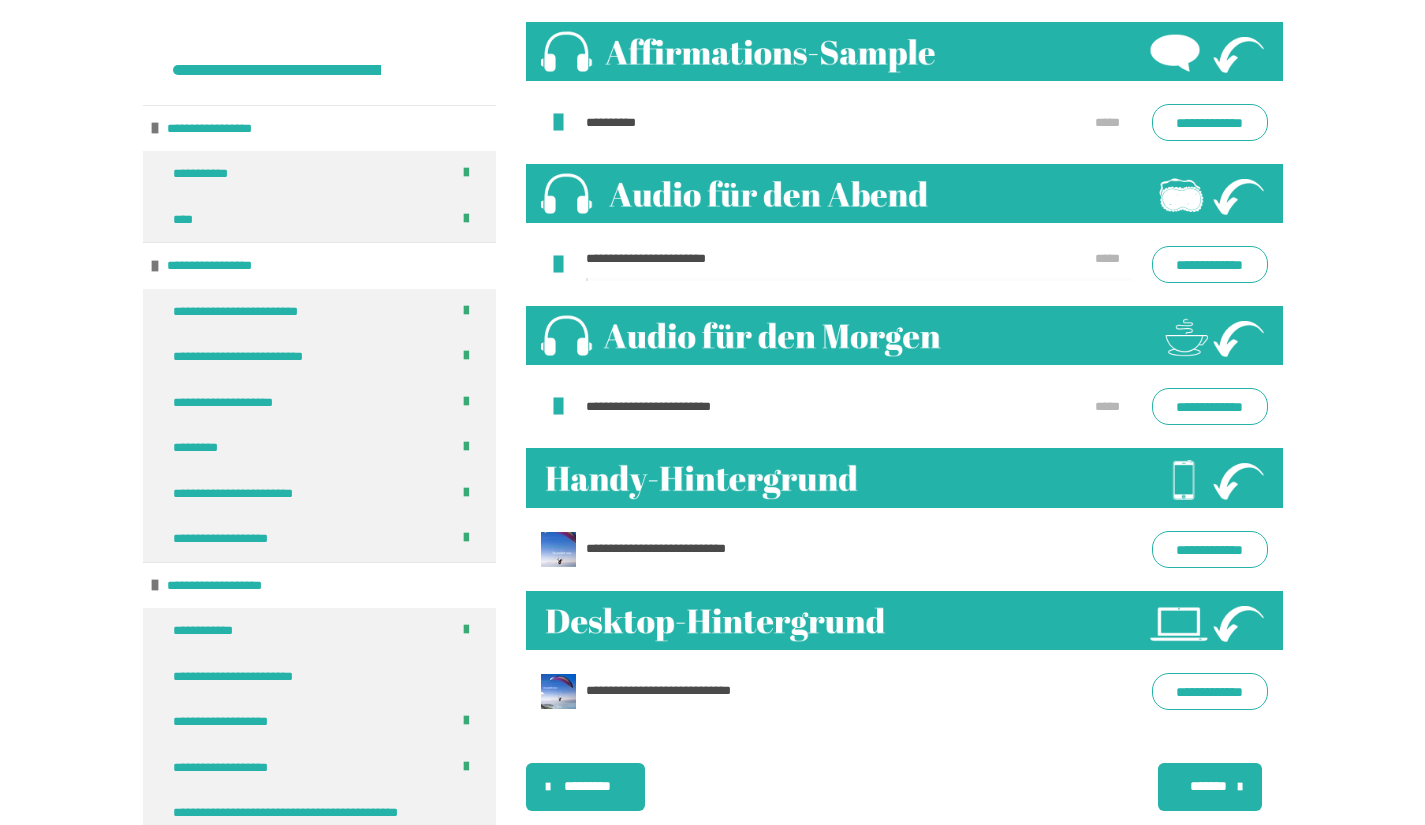 click at bounding box center [558, 265] 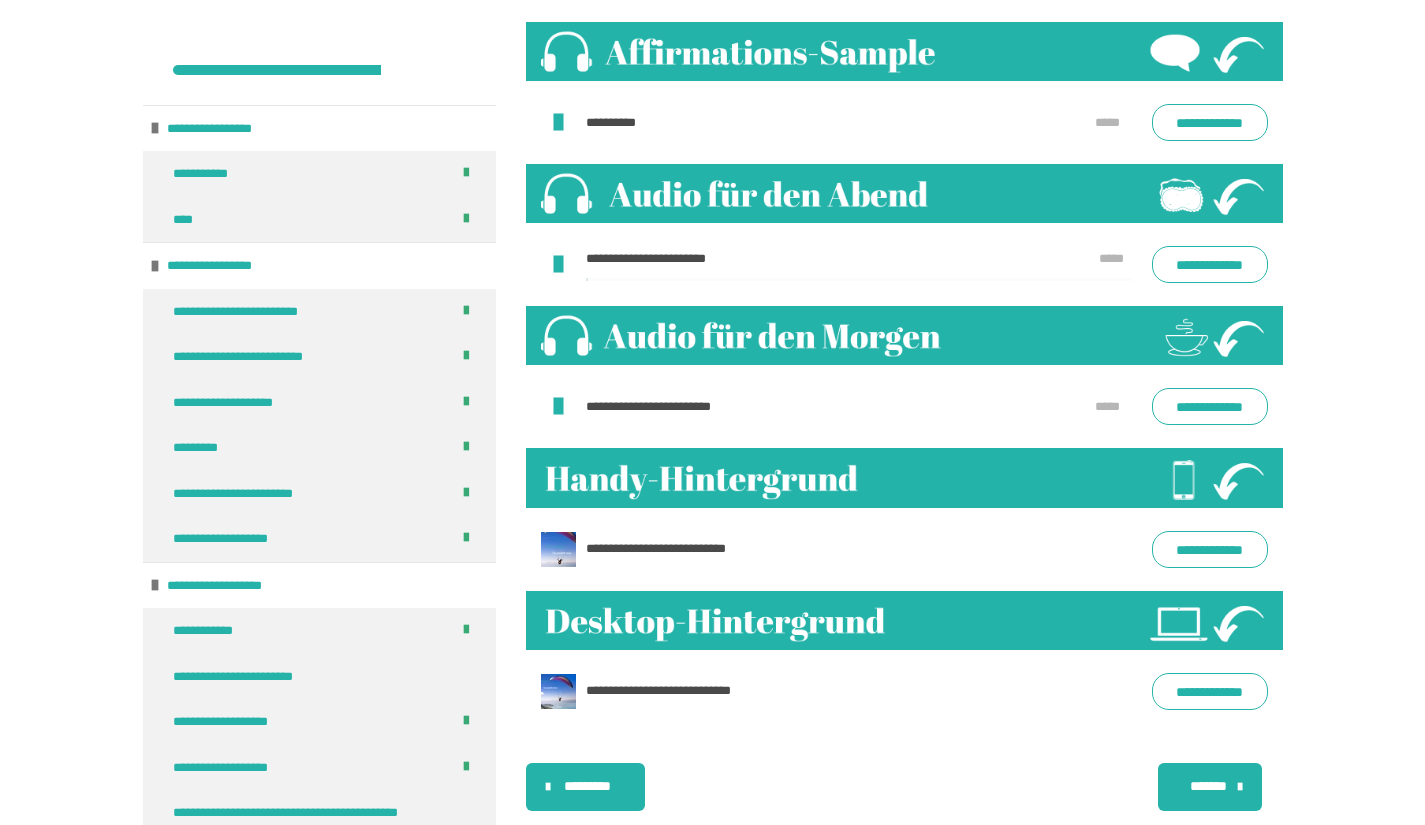 click at bounding box center (558, 123) 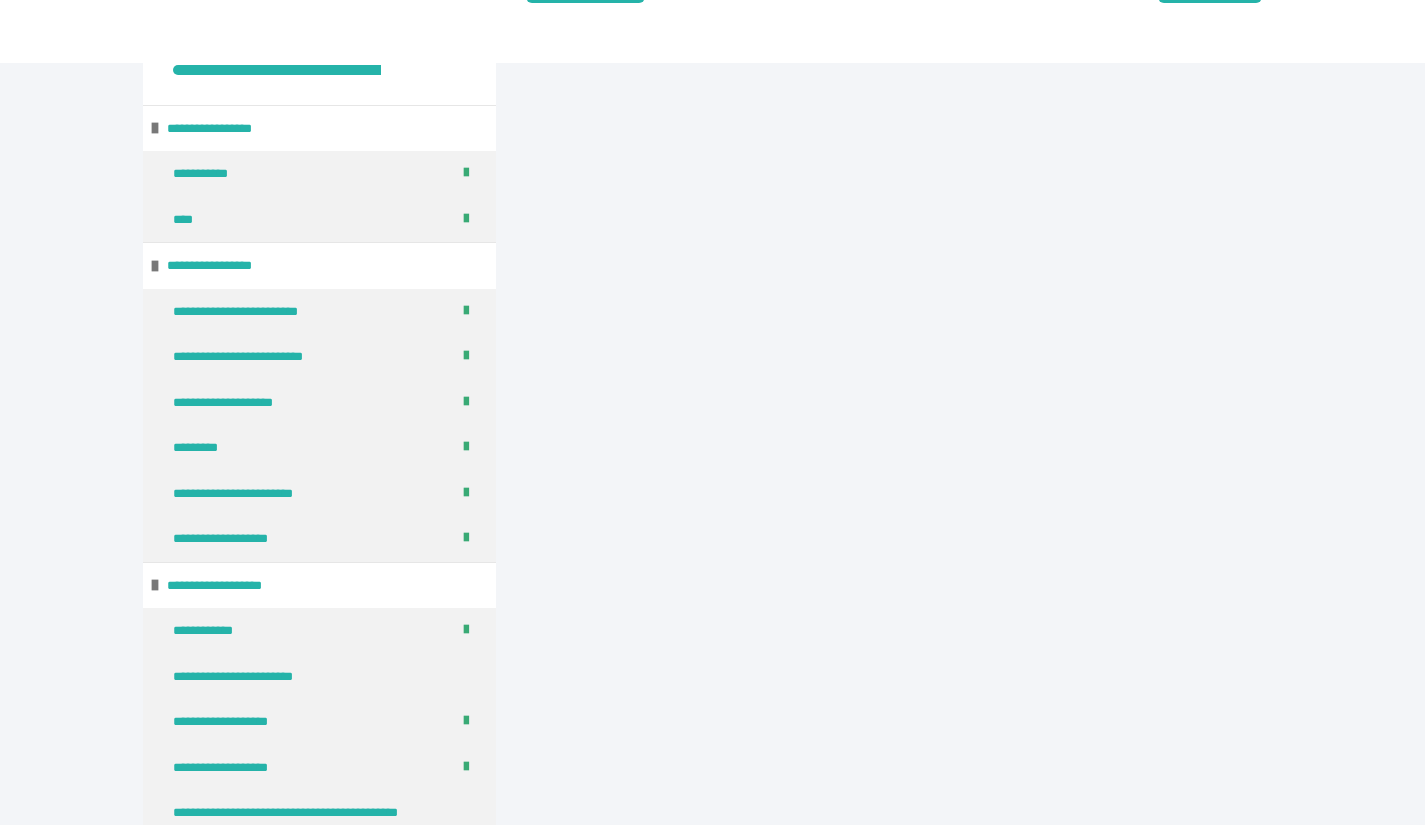 scroll, scrollTop: 2710, scrollLeft: 0, axis: vertical 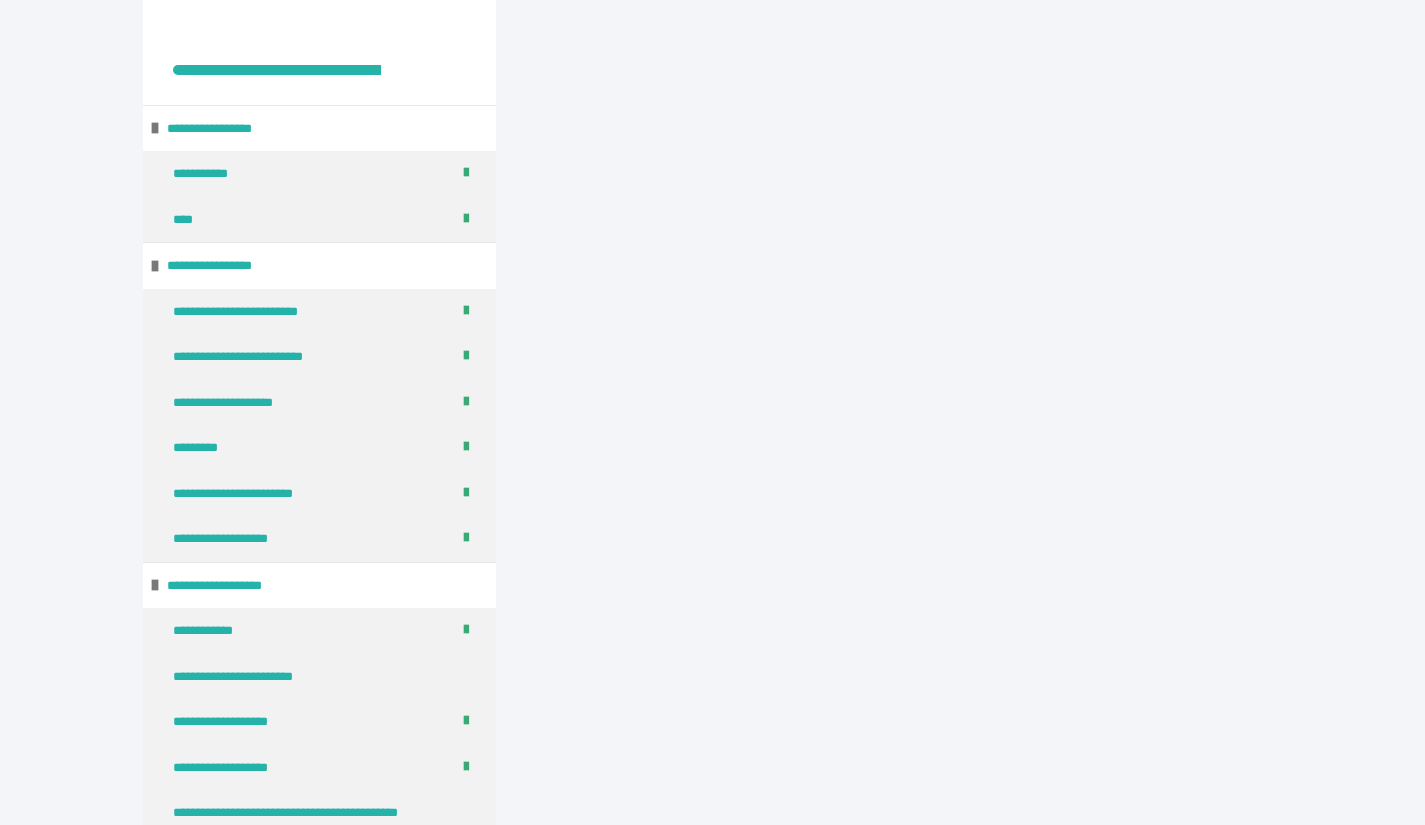 click on "*******" at bounding box center (1208, -87) 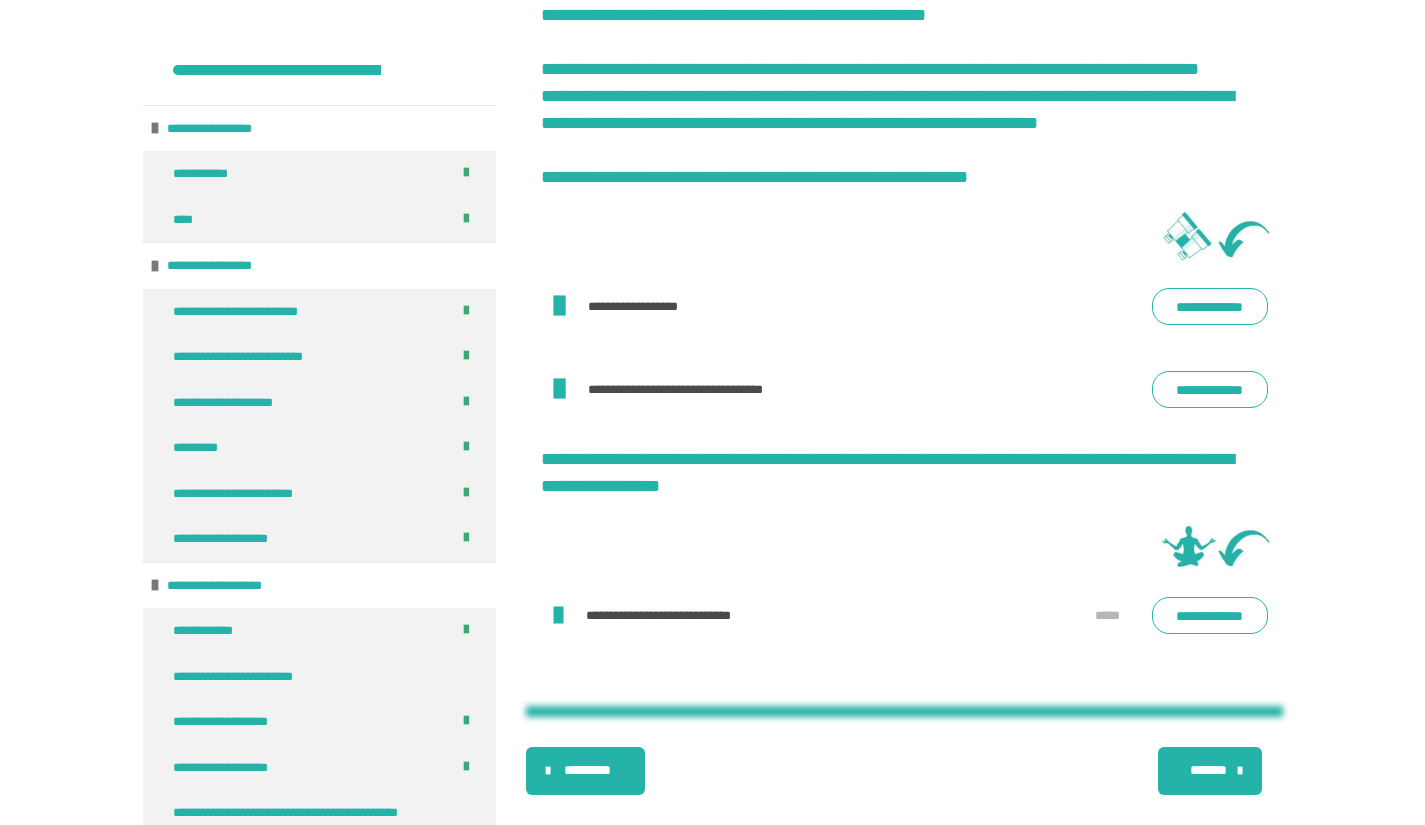 scroll, scrollTop: 3396, scrollLeft: 0, axis: vertical 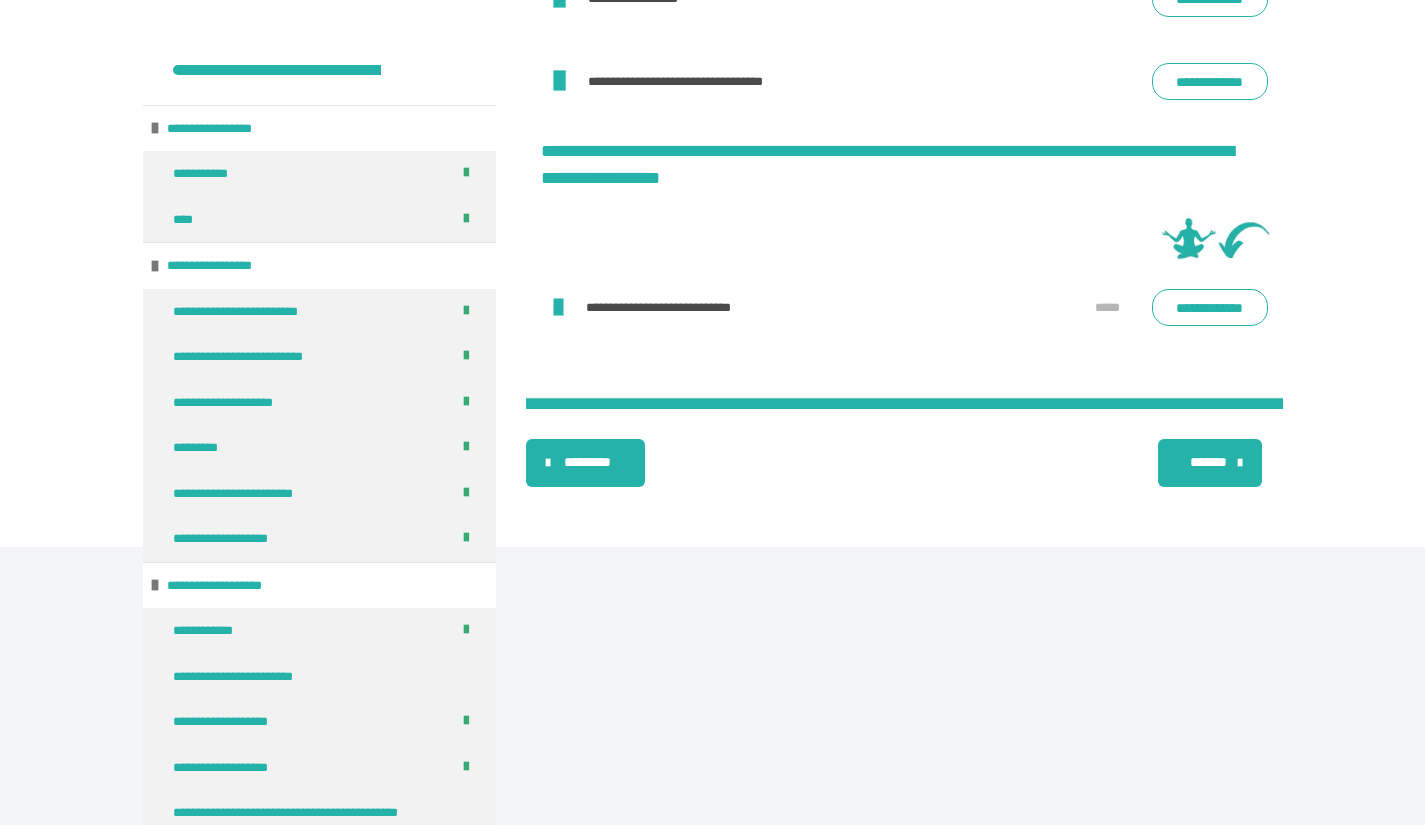 click on "*******" at bounding box center [1208, 462] 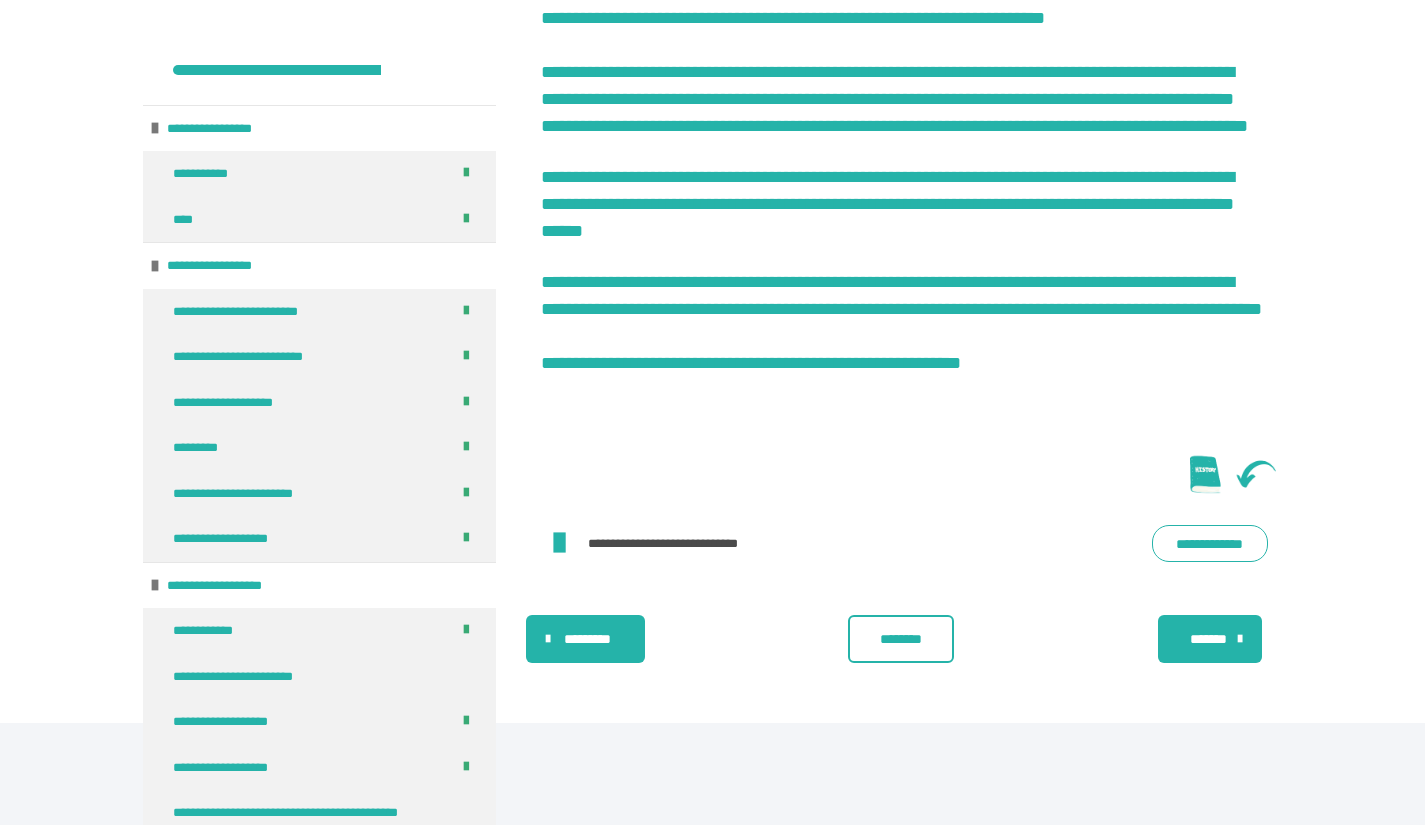 scroll, scrollTop: 3417, scrollLeft: 0, axis: vertical 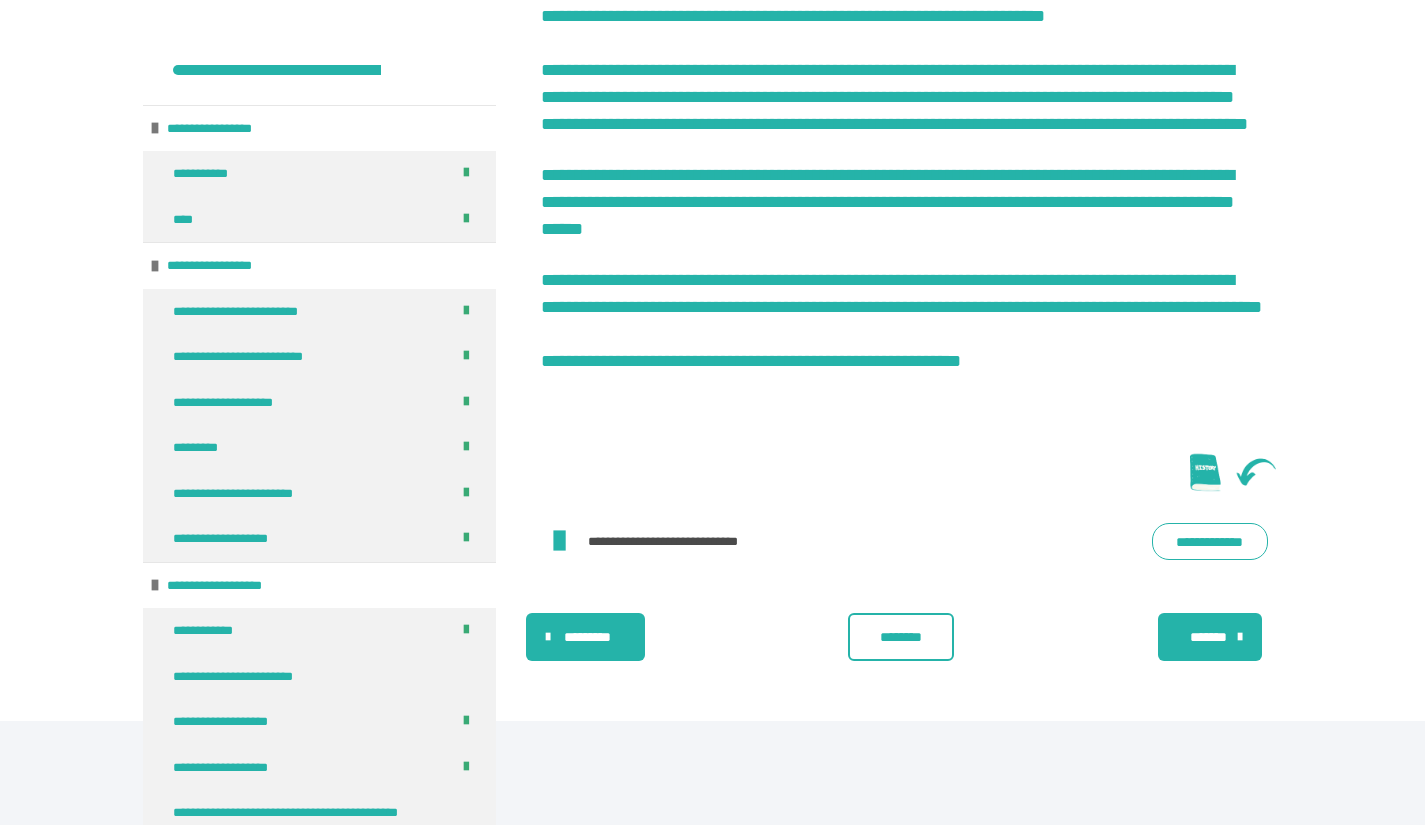 click on "**********" at bounding box center (712, -1303) 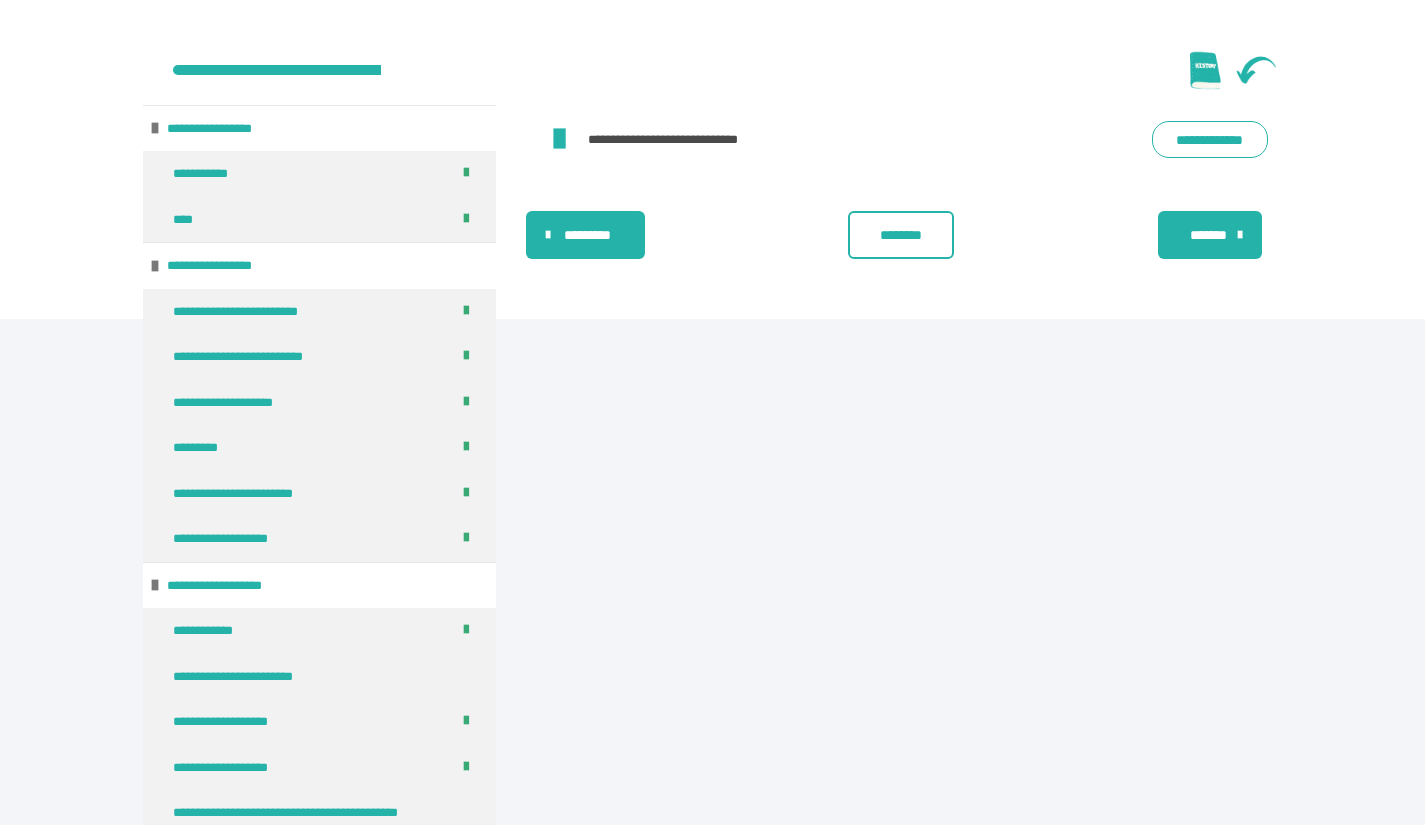 scroll, scrollTop: 3817, scrollLeft: 0, axis: vertical 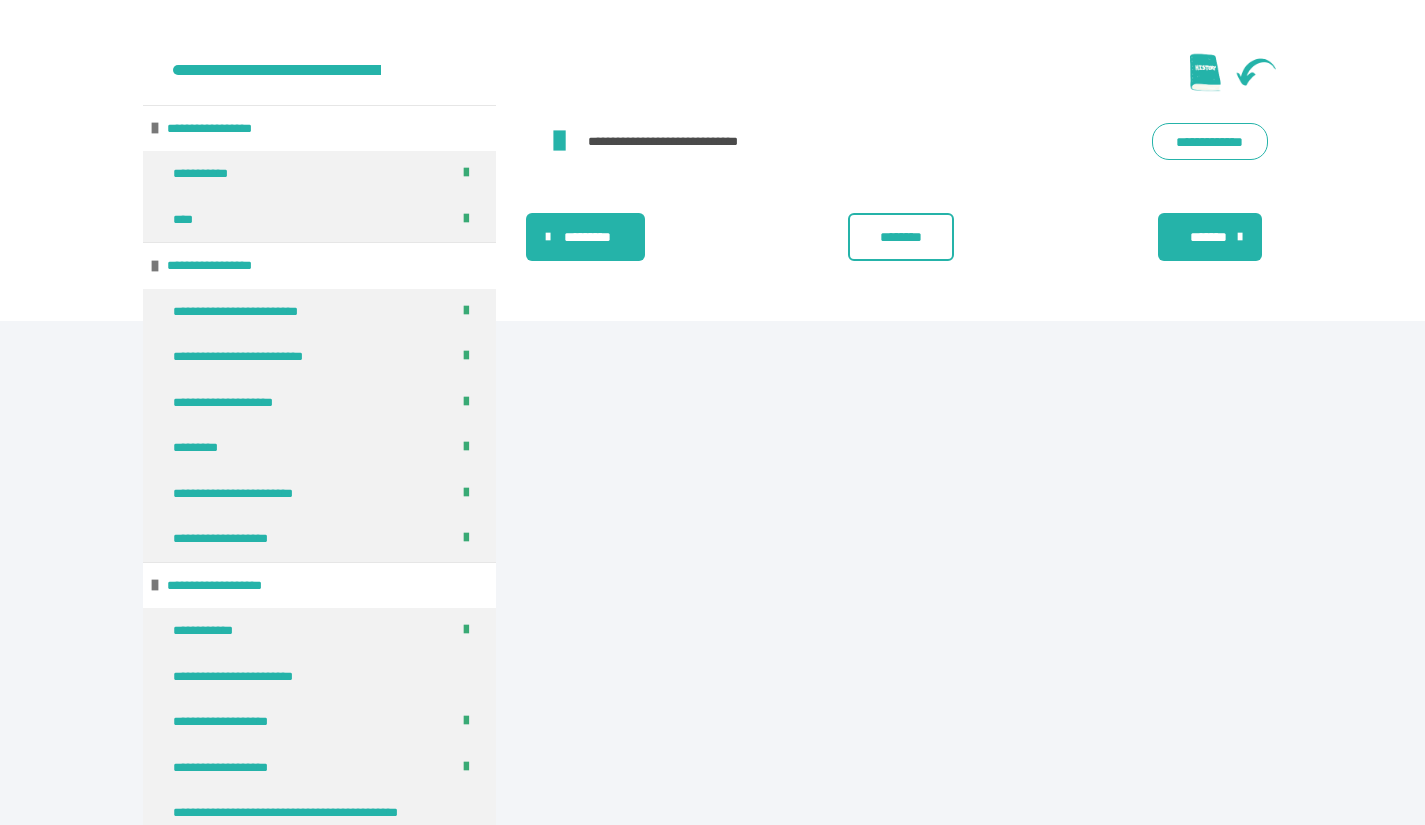 click on "**********" at bounding box center (813, 141) 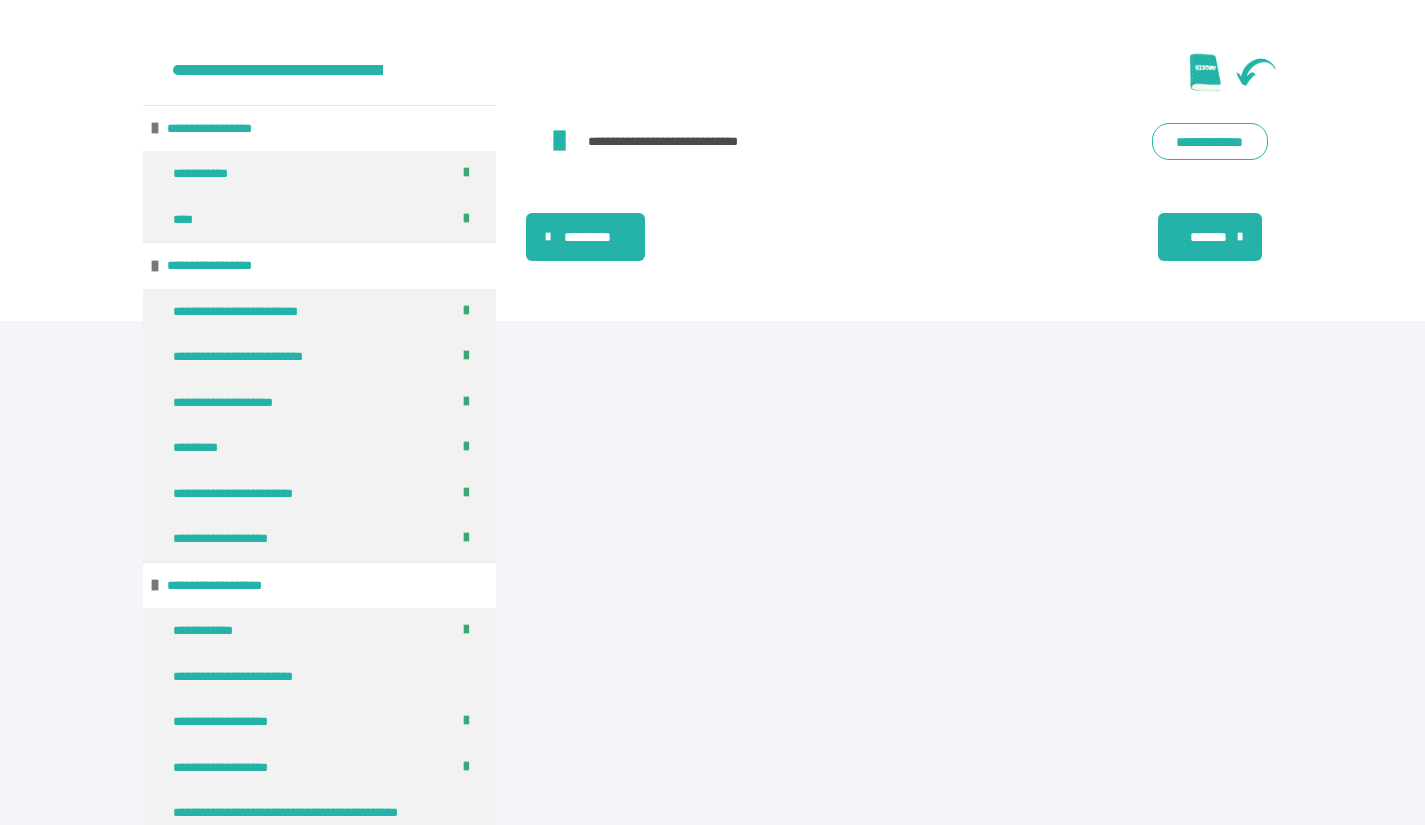 click on "*******" at bounding box center (1208, 237) 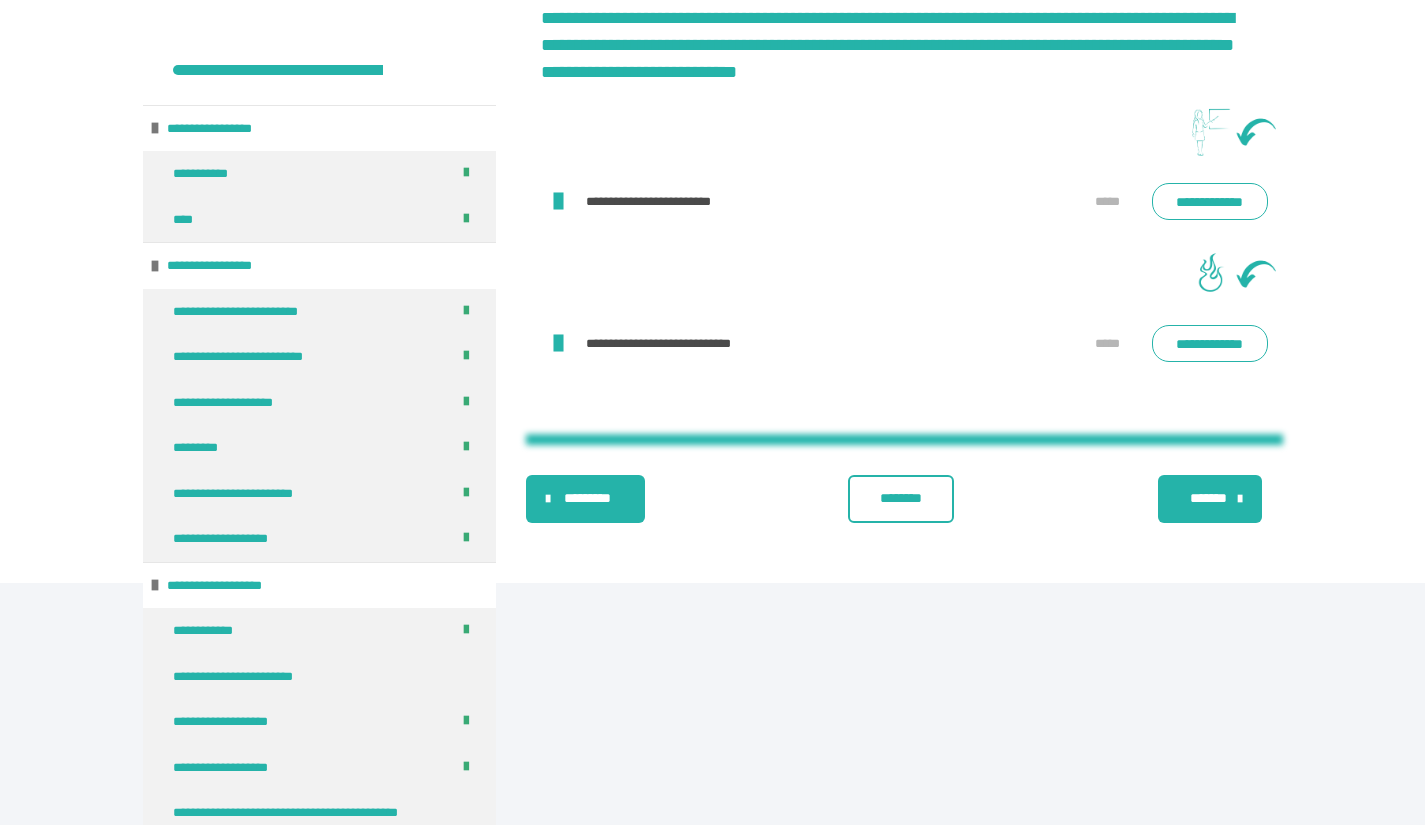 scroll, scrollTop: 8241, scrollLeft: 0, axis: vertical 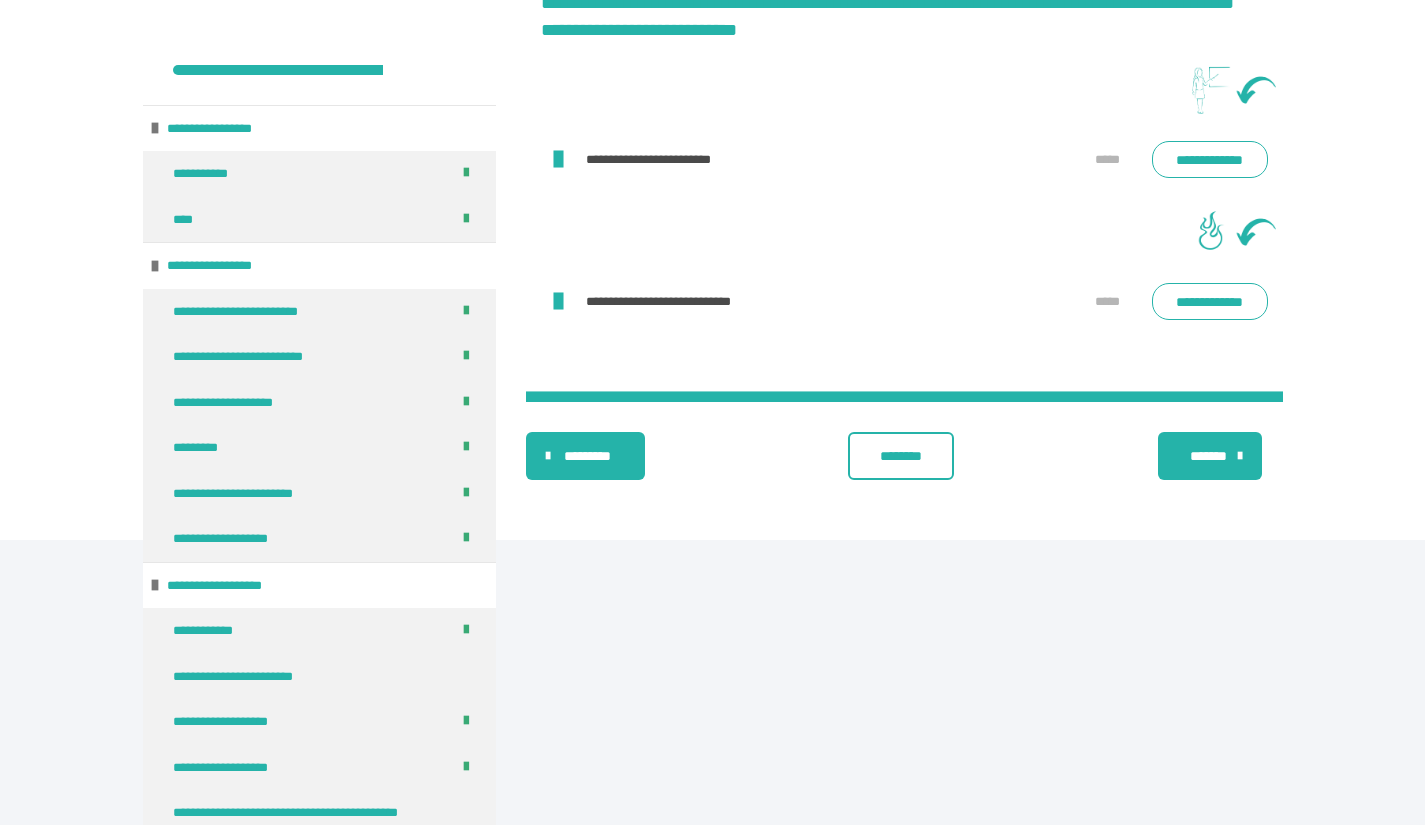 click at bounding box center [558, 302] 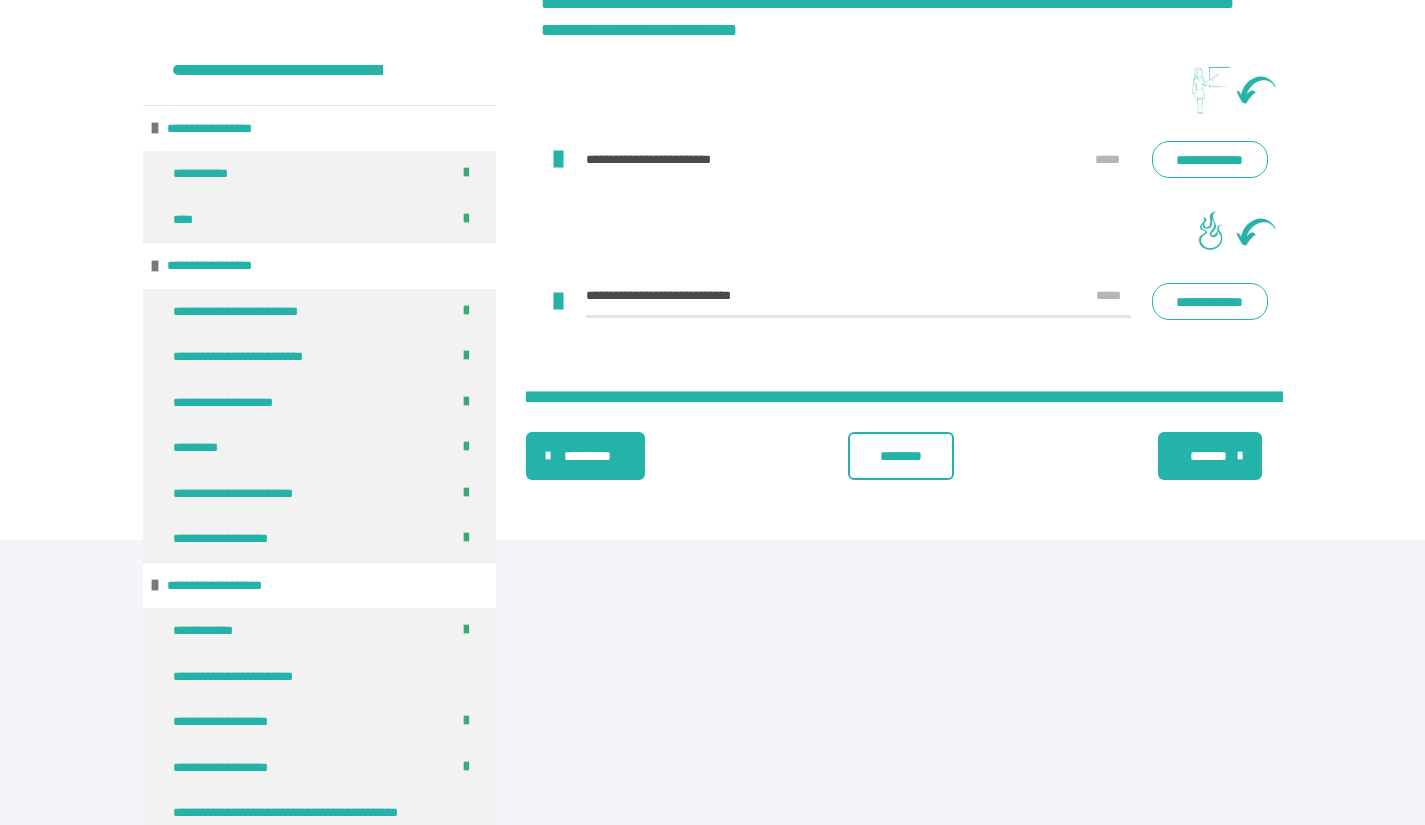 click on "********" at bounding box center (901, 456) 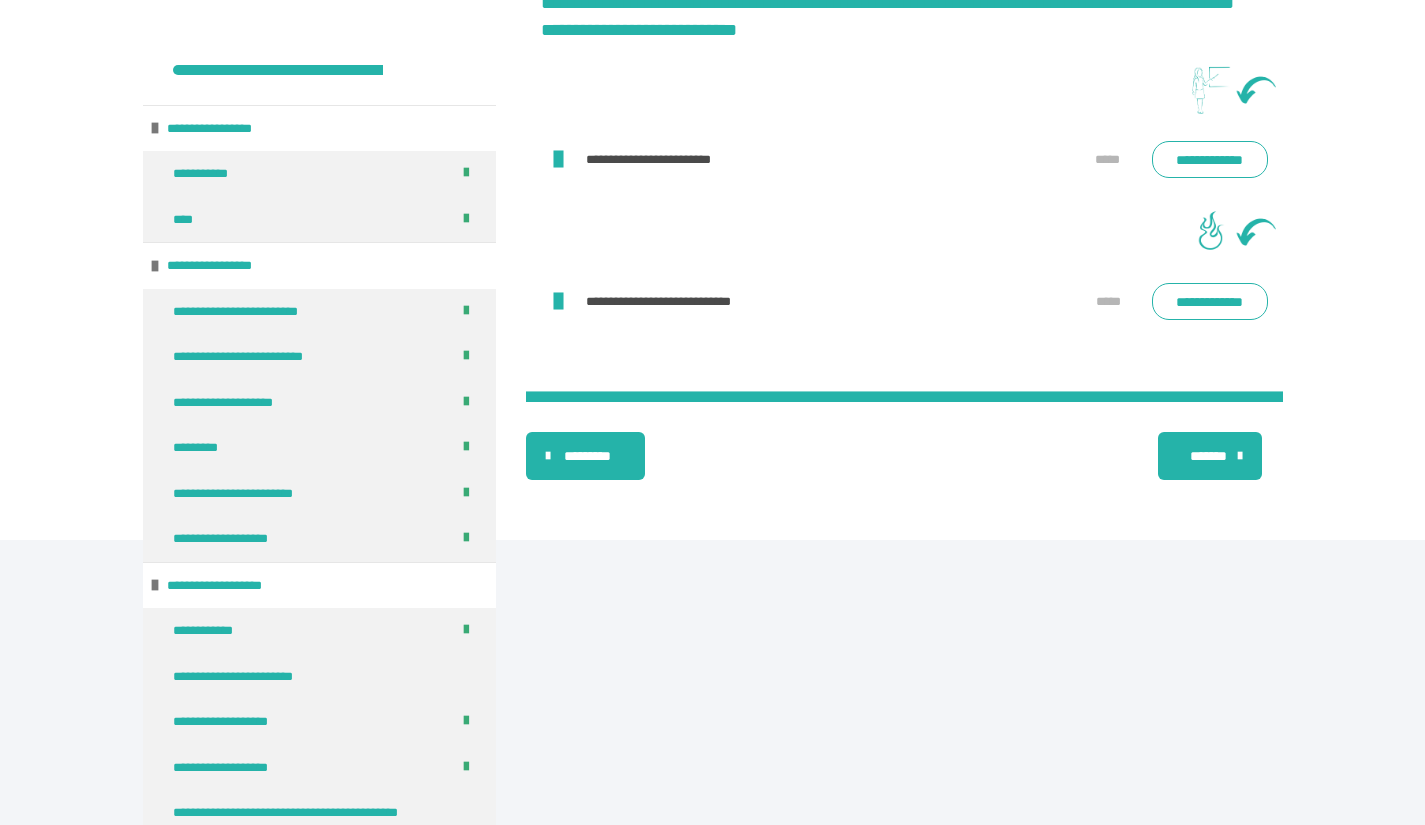 click on "********* ******** *******" at bounding box center [904, 456] 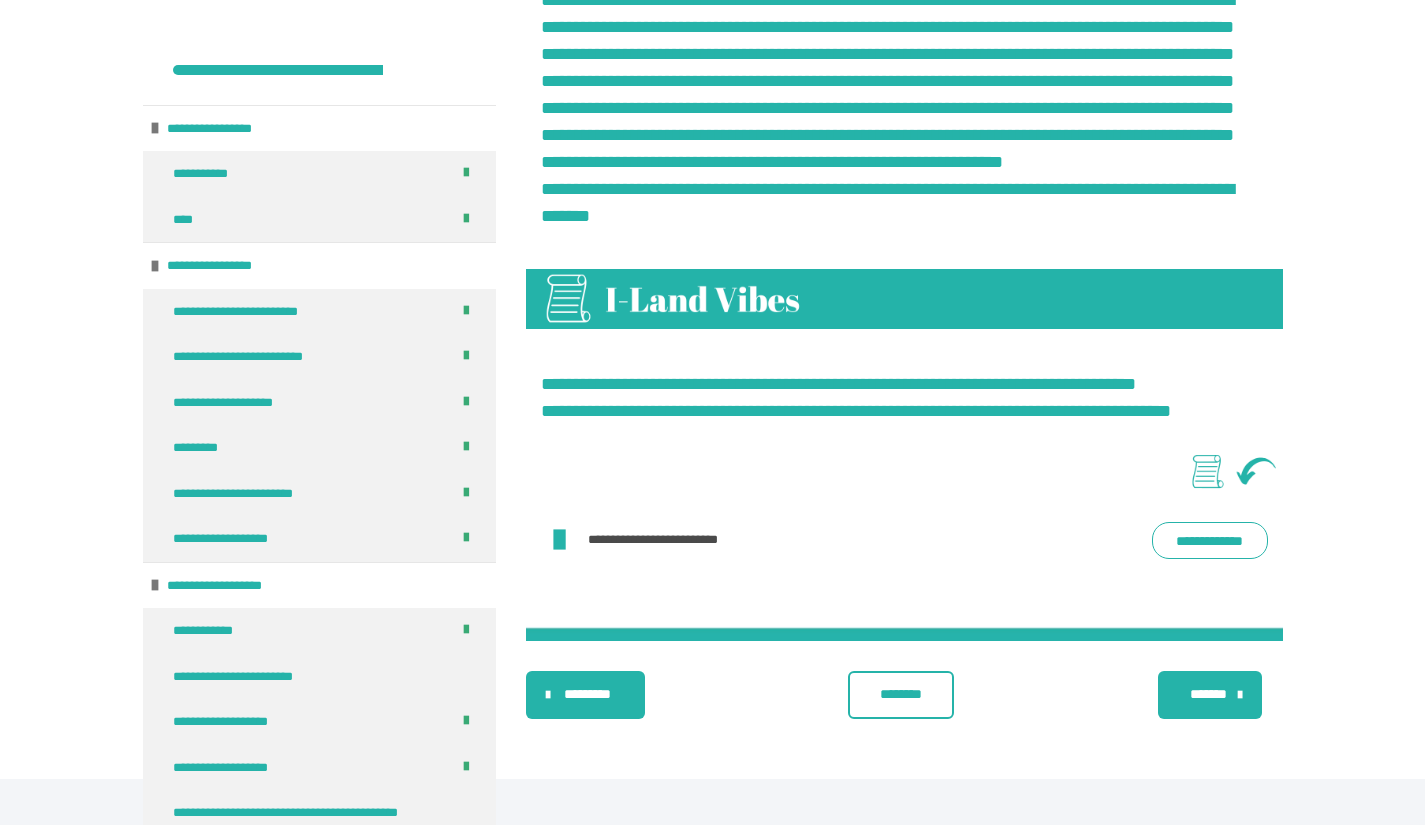 scroll, scrollTop: 1260, scrollLeft: 0, axis: vertical 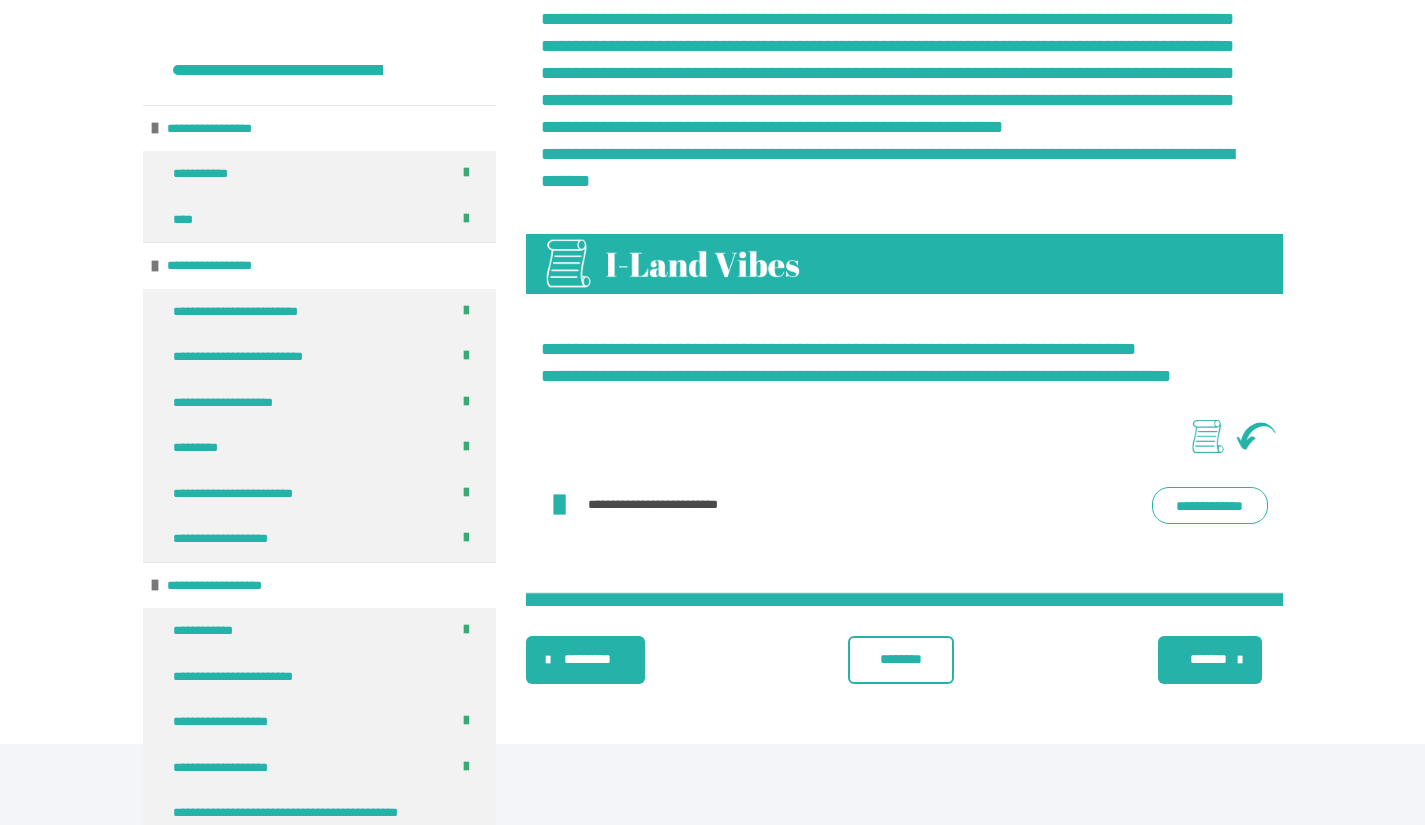 click on "********" at bounding box center (901, 659) 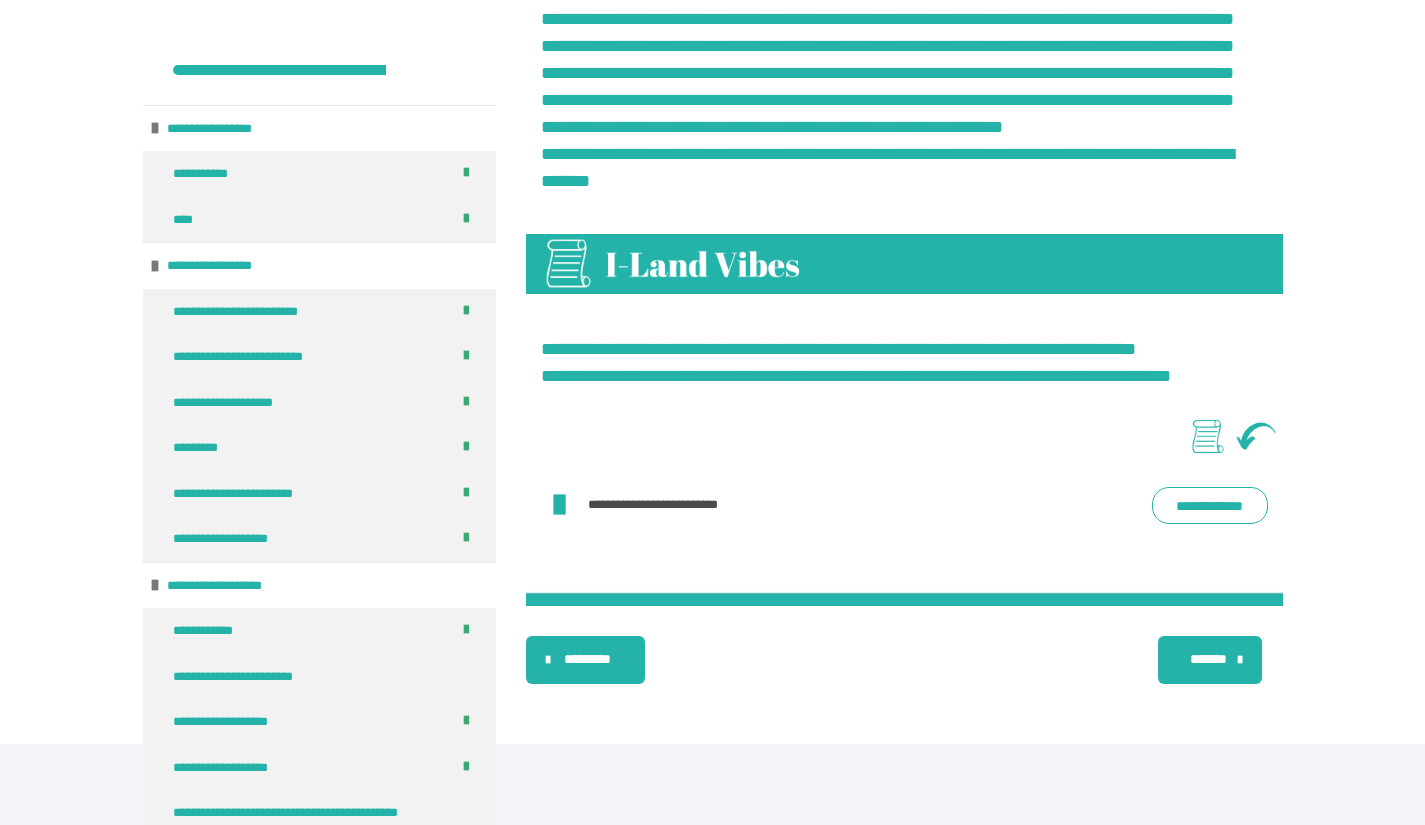 click on "*******" at bounding box center [1210, 660] 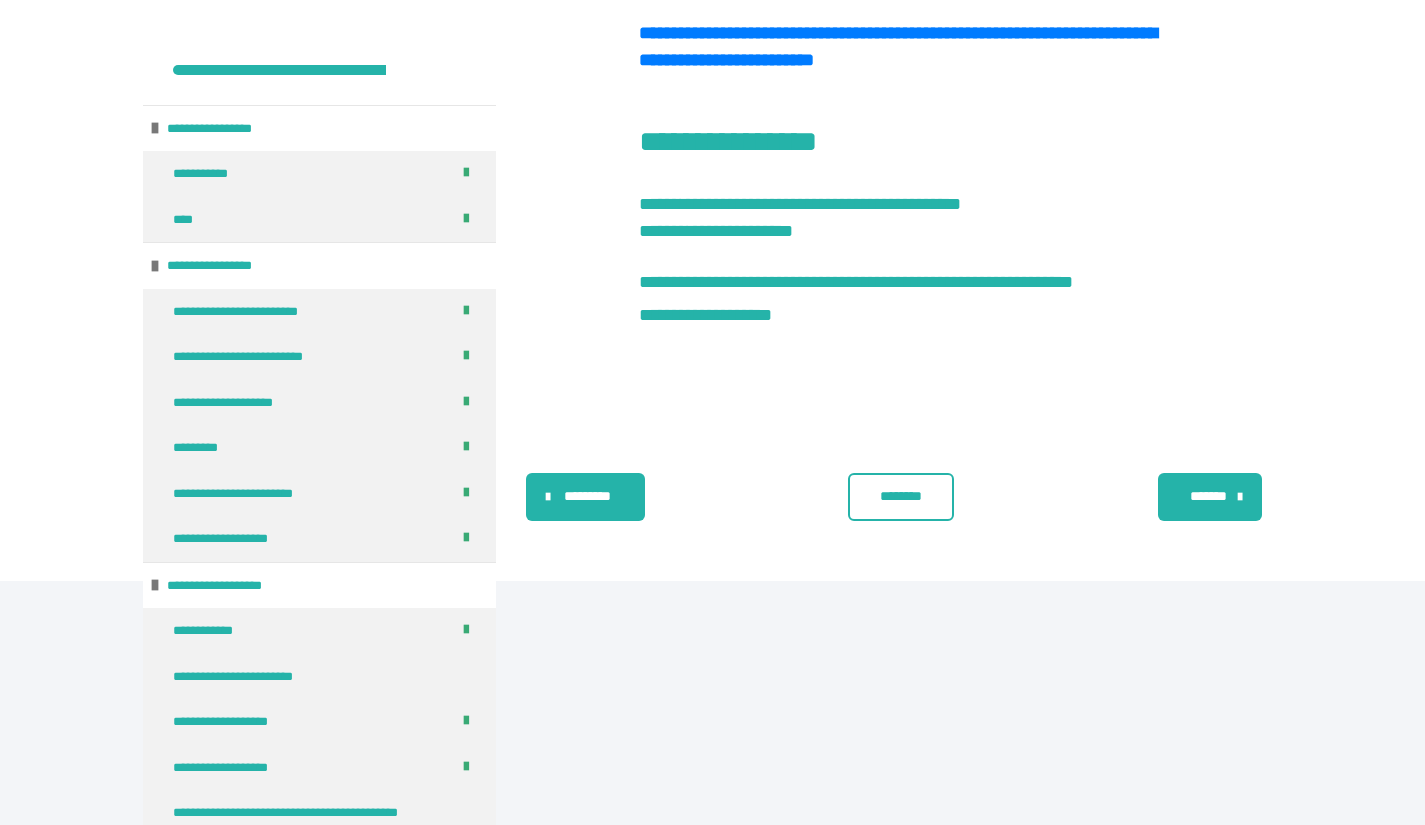 scroll, scrollTop: 1237, scrollLeft: 0, axis: vertical 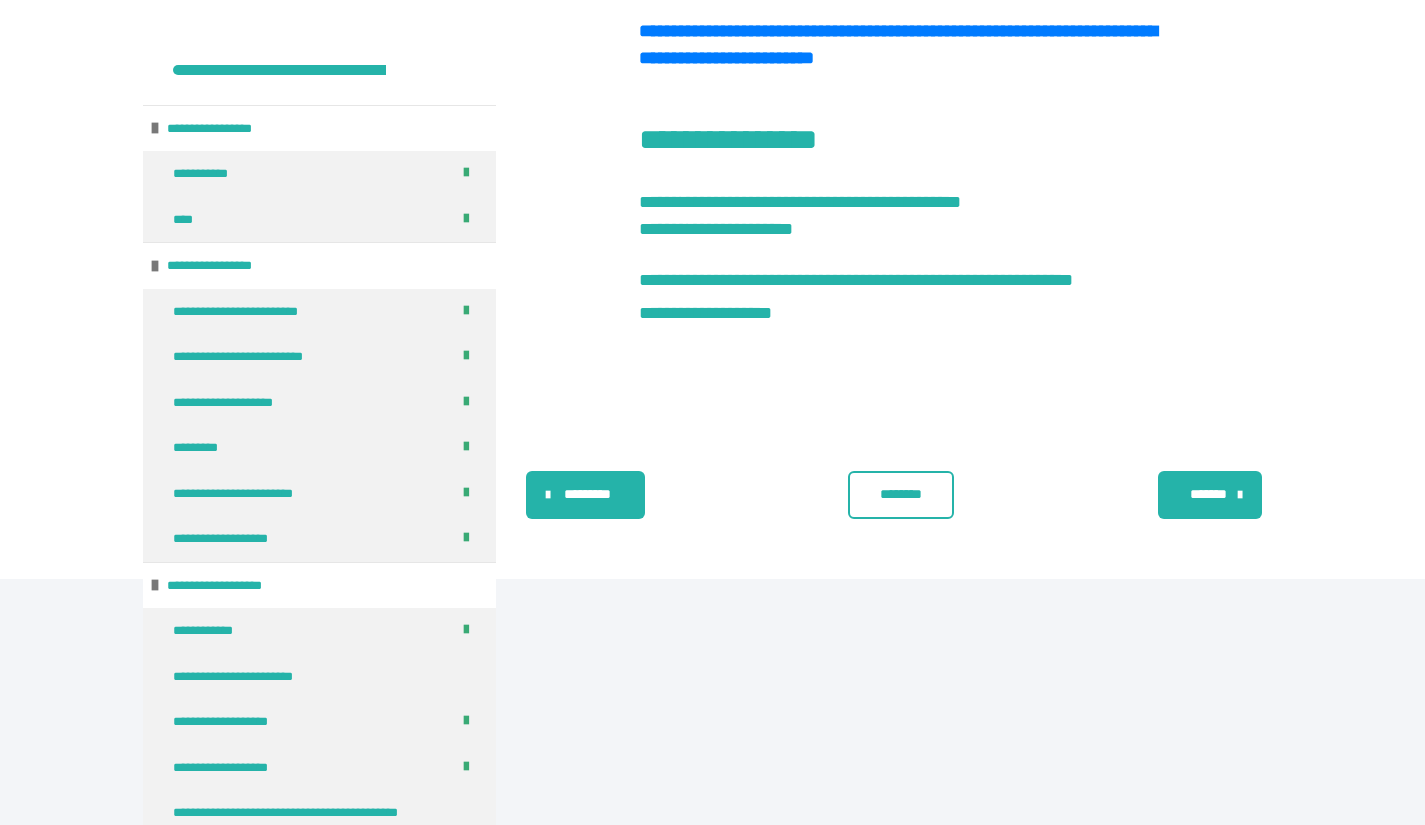 click on "********" at bounding box center [901, 494] 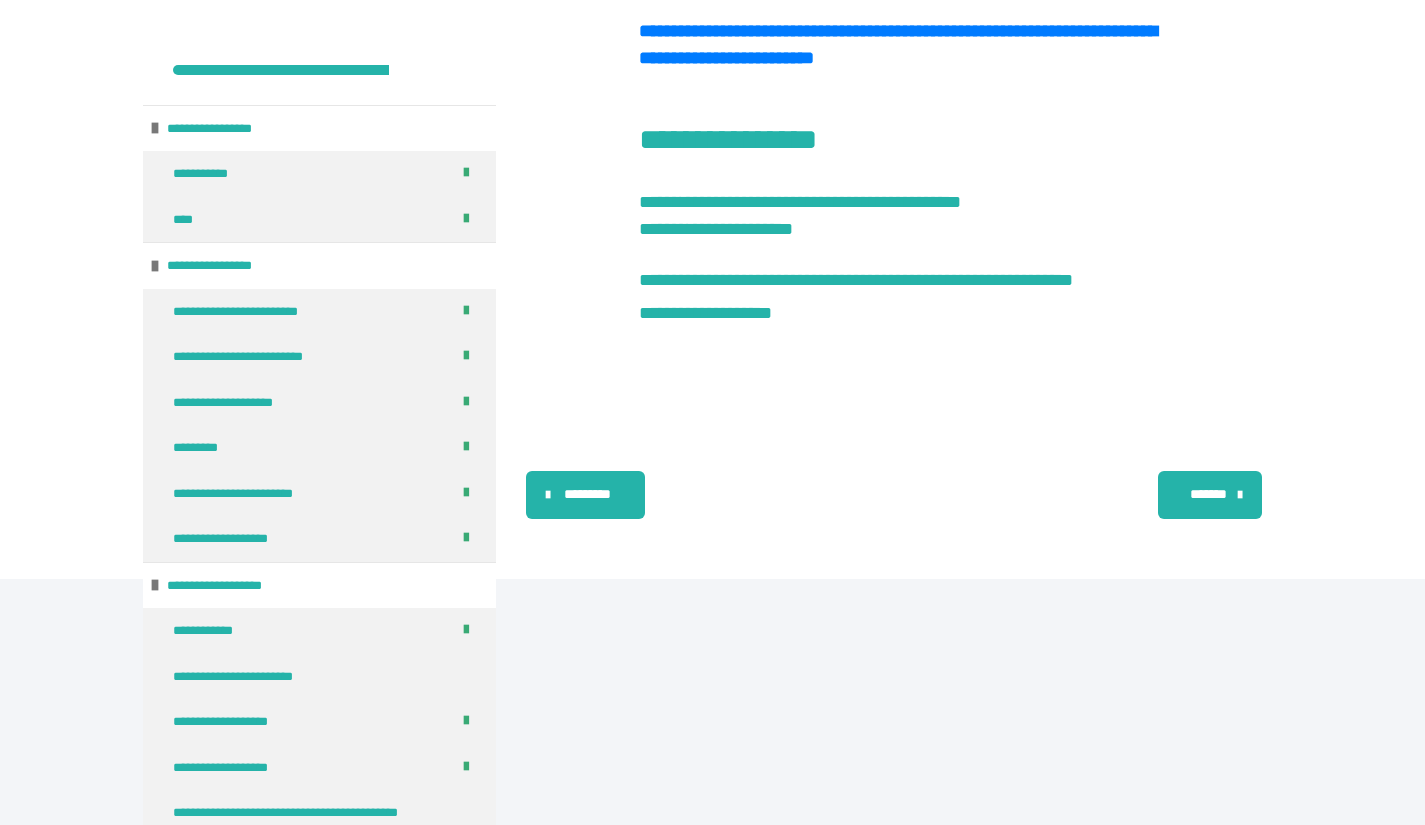 click on "*******" at bounding box center [1208, 494] 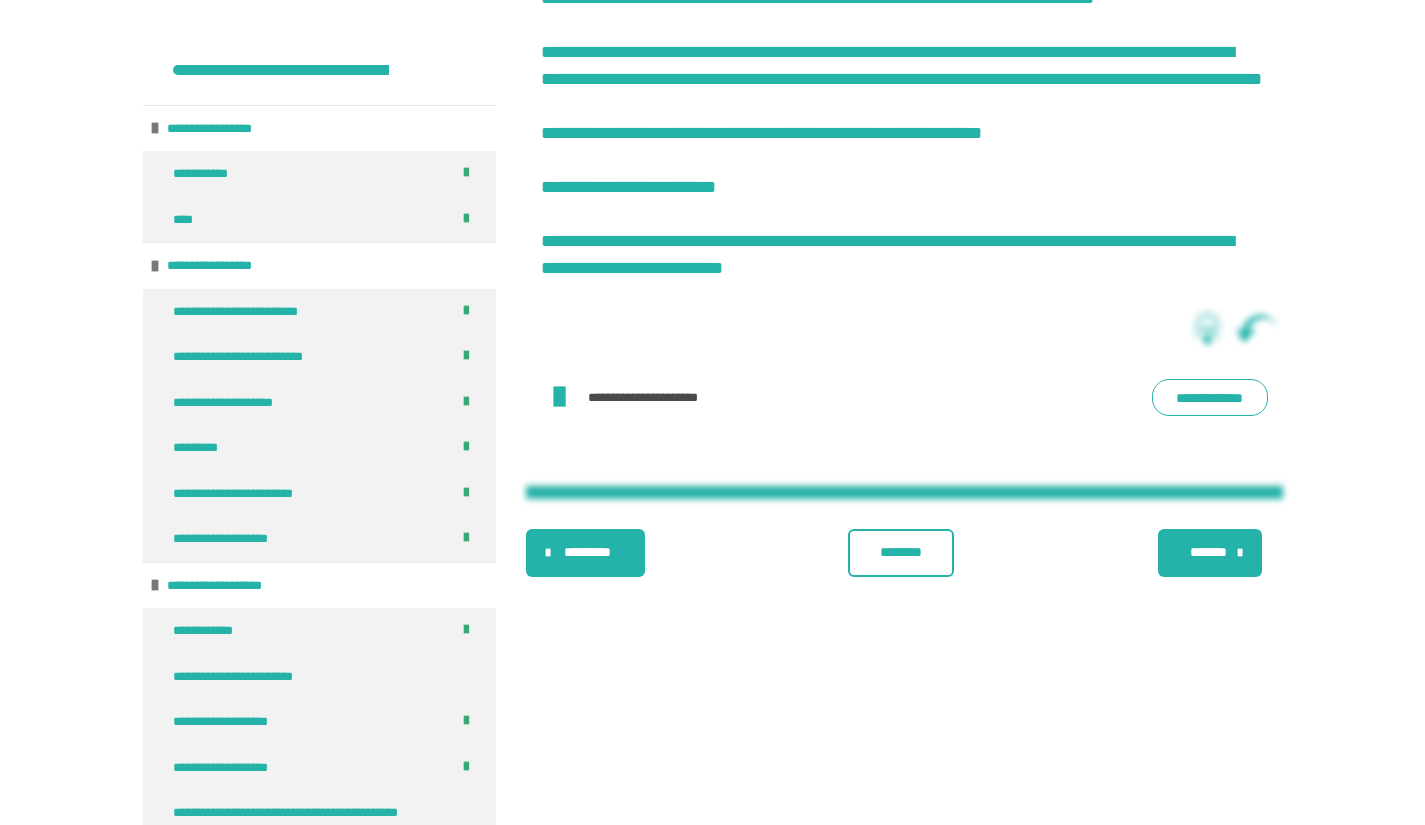 scroll, scrollTop: 838, scrollLeft: 0, axis: vertical 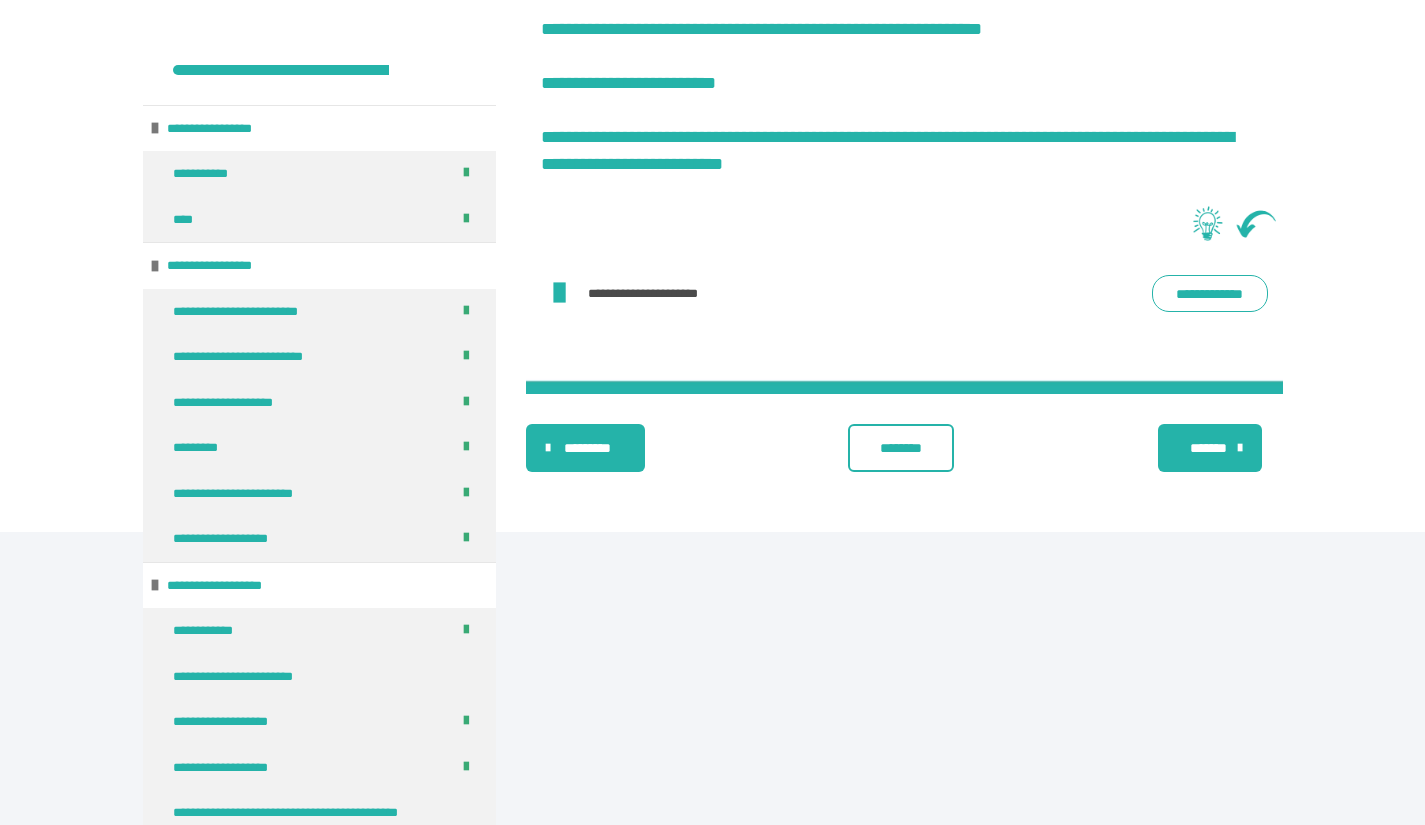 click on "**********" at bounding box center [1209, 293] 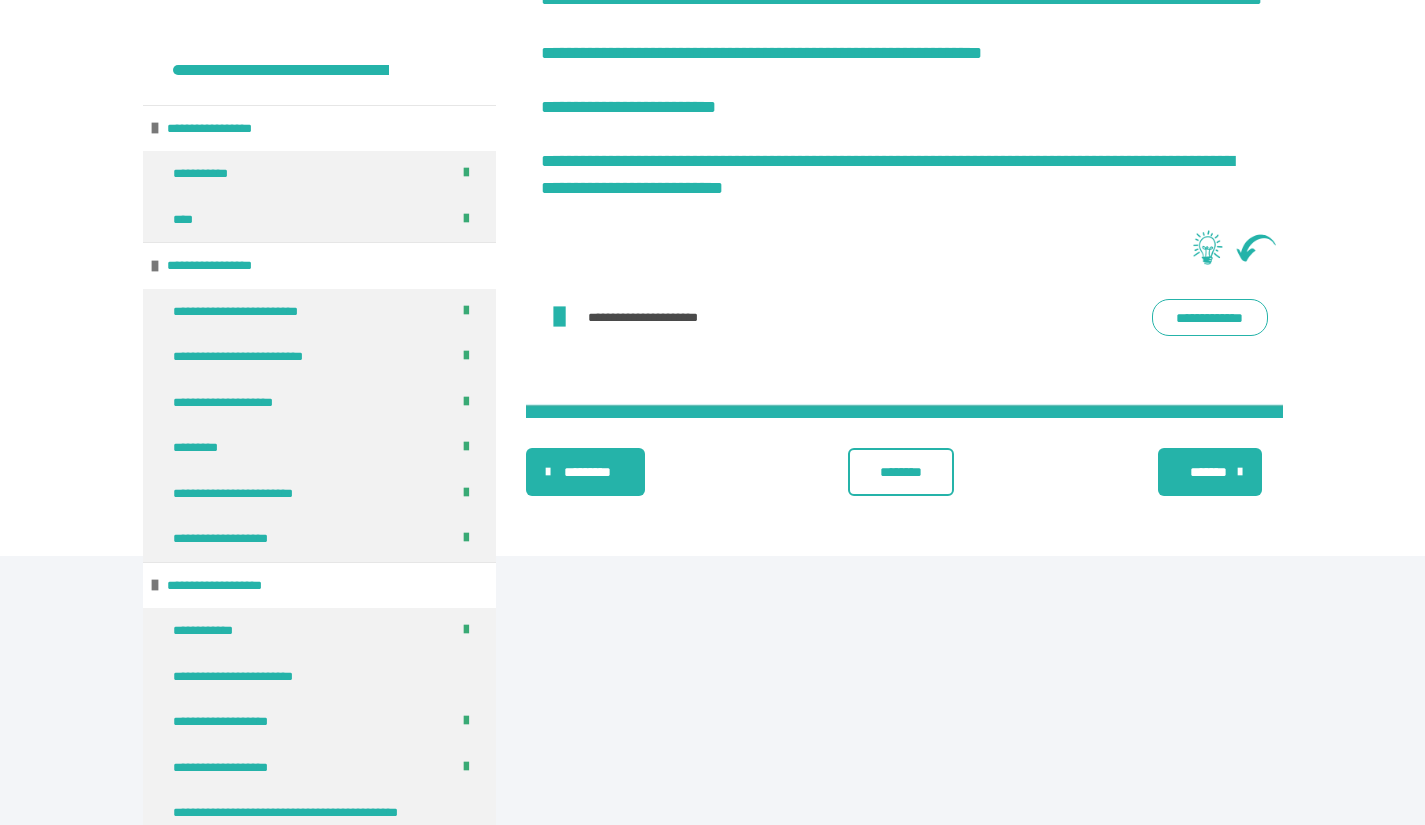 click on "********" at bounding box center [901, 472] 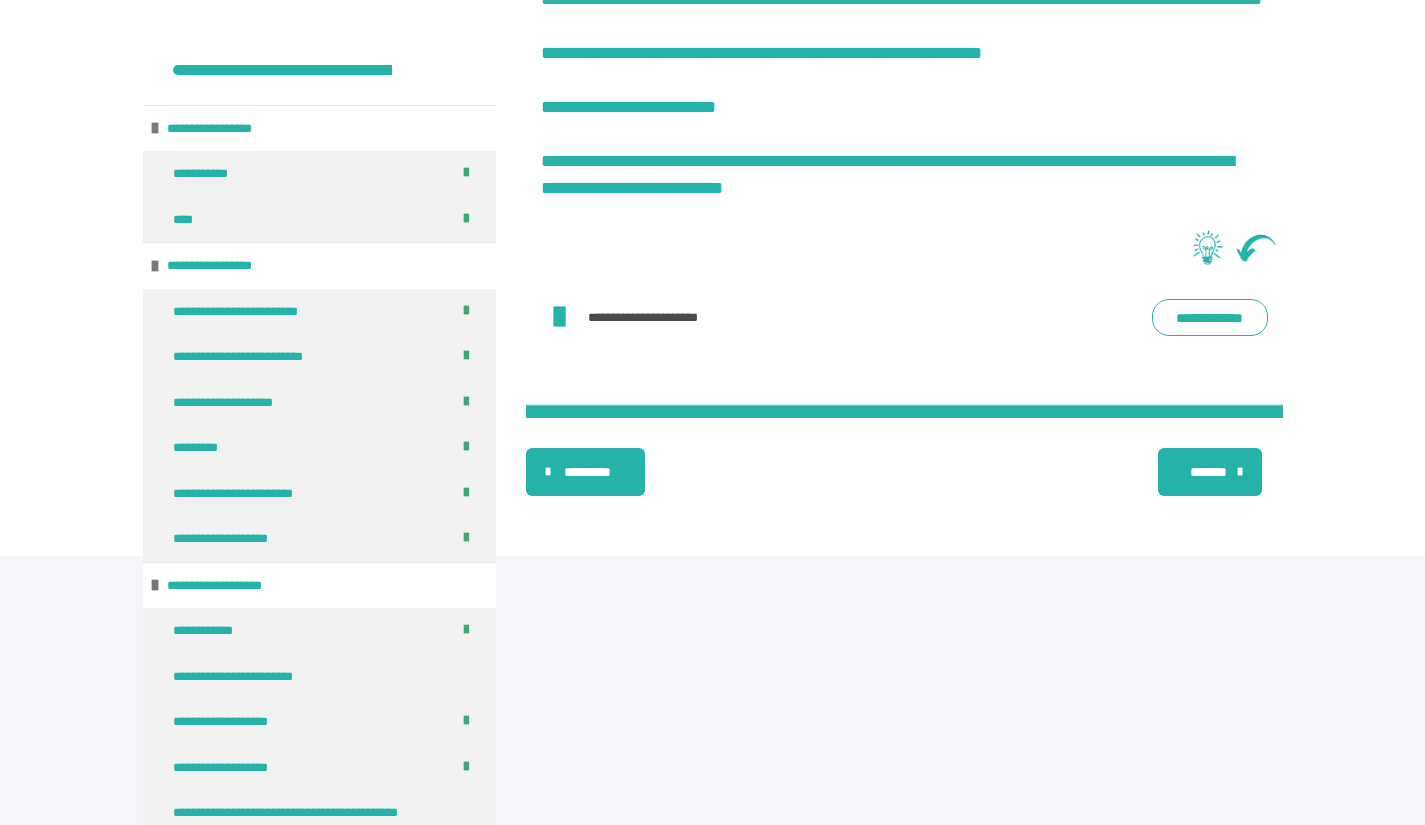 click on "*******" at bounding box center (1210, 472) 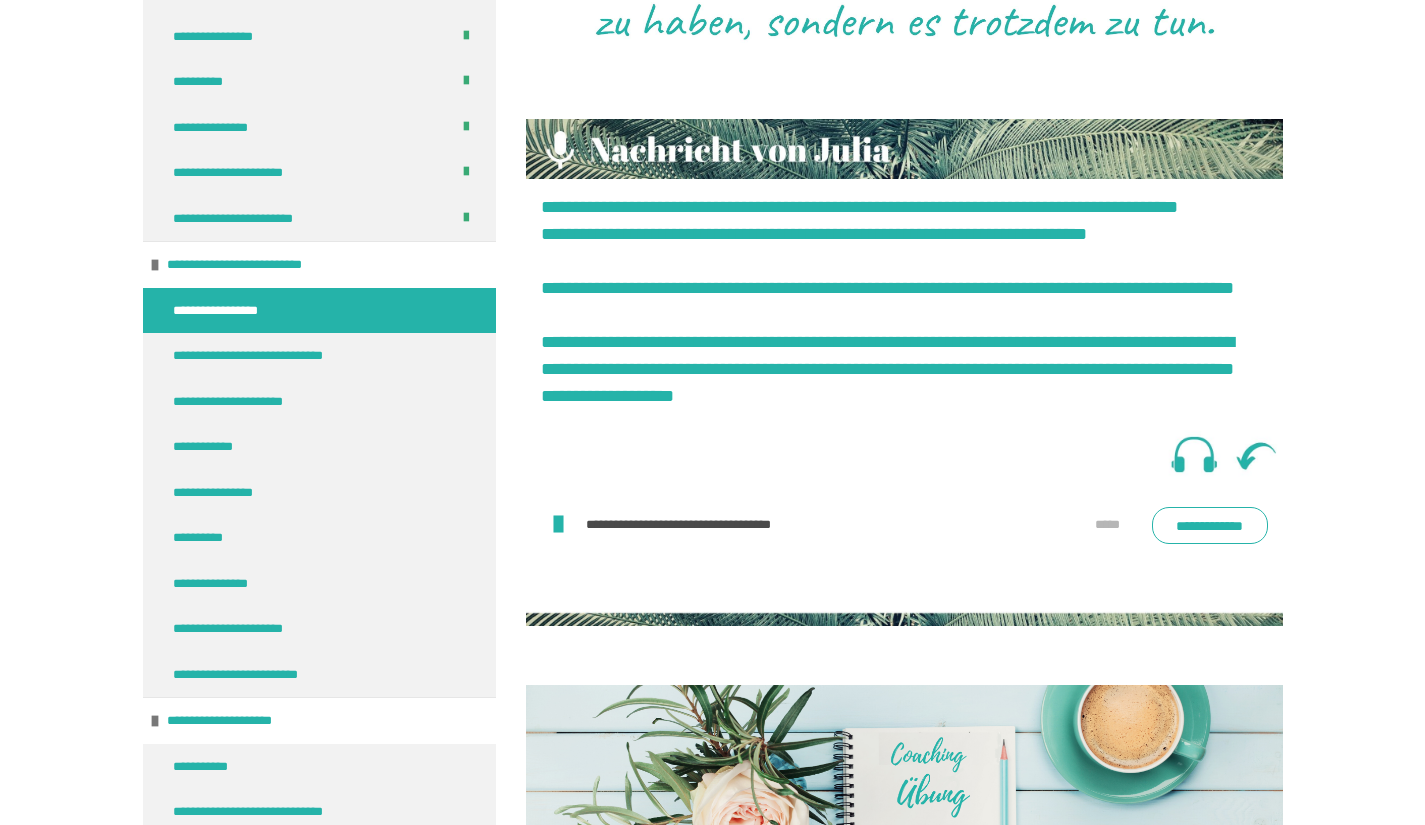 scroll, scrollTop: 4719, scrollLeft: 0, axis: vertical 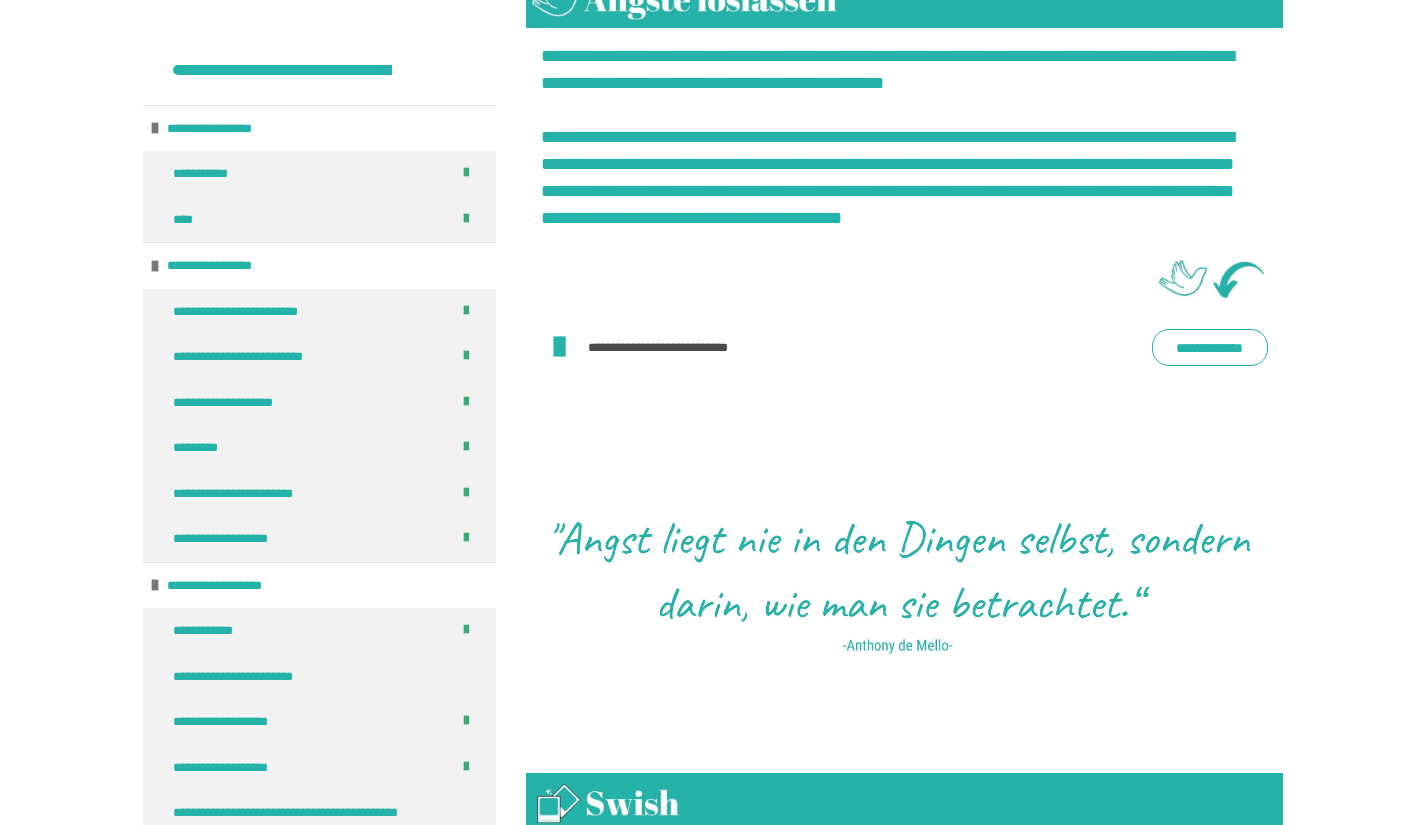 click on "**********" at bounding box center [1209, 347] 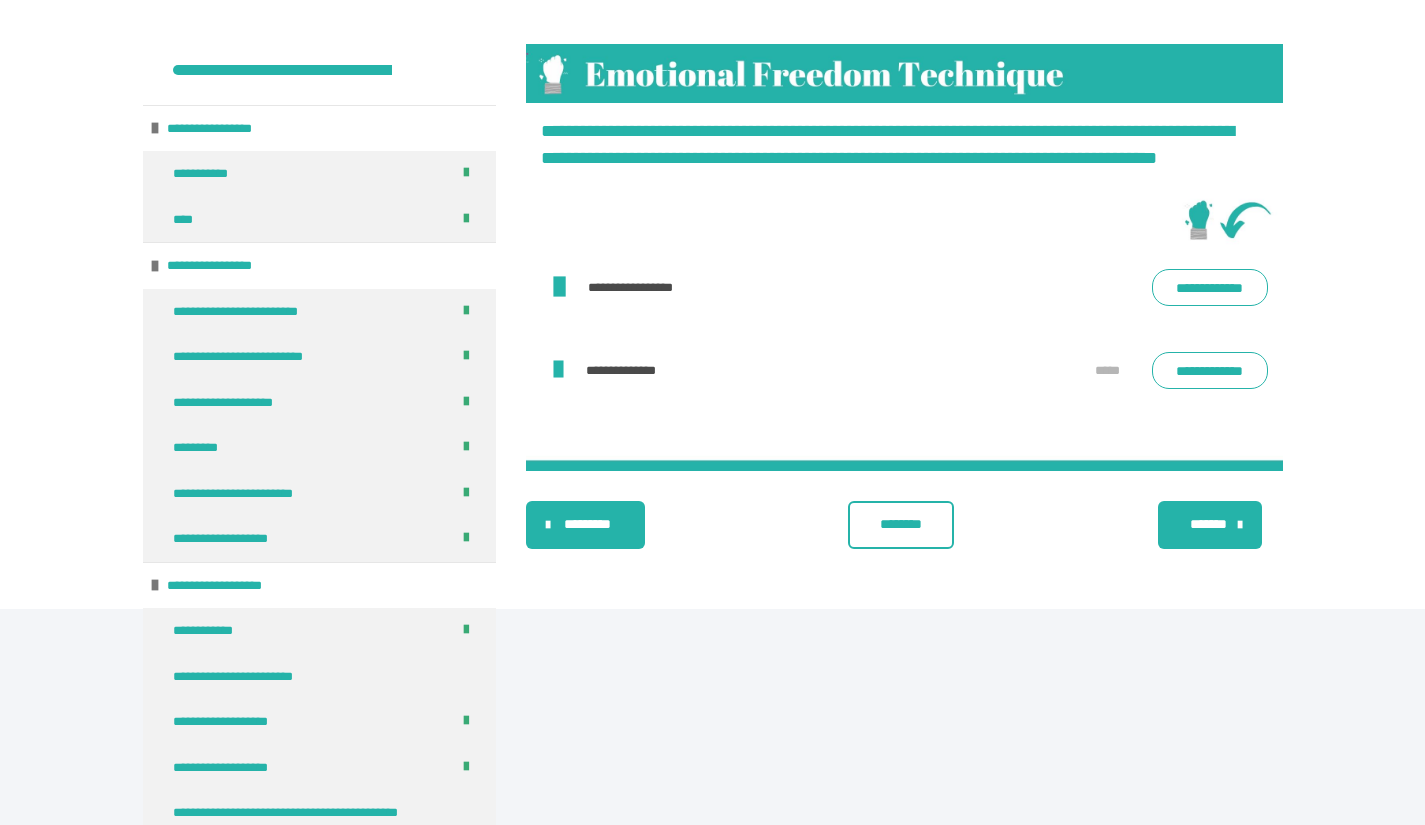 scroll, scrollTop: 4205, scrollLeft: 0, axis: vertical 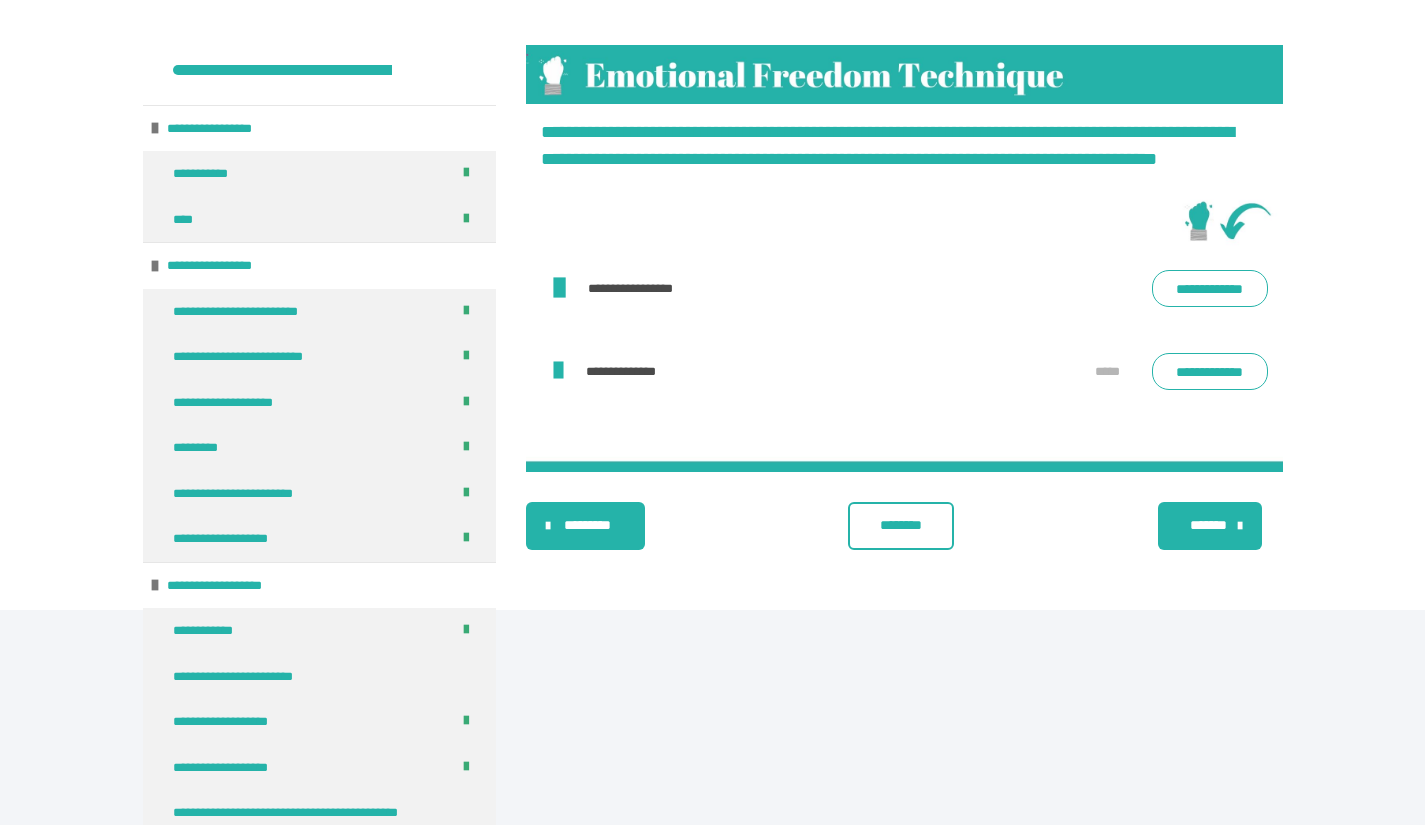 click on "**********" at bounding box center (1209, 288) 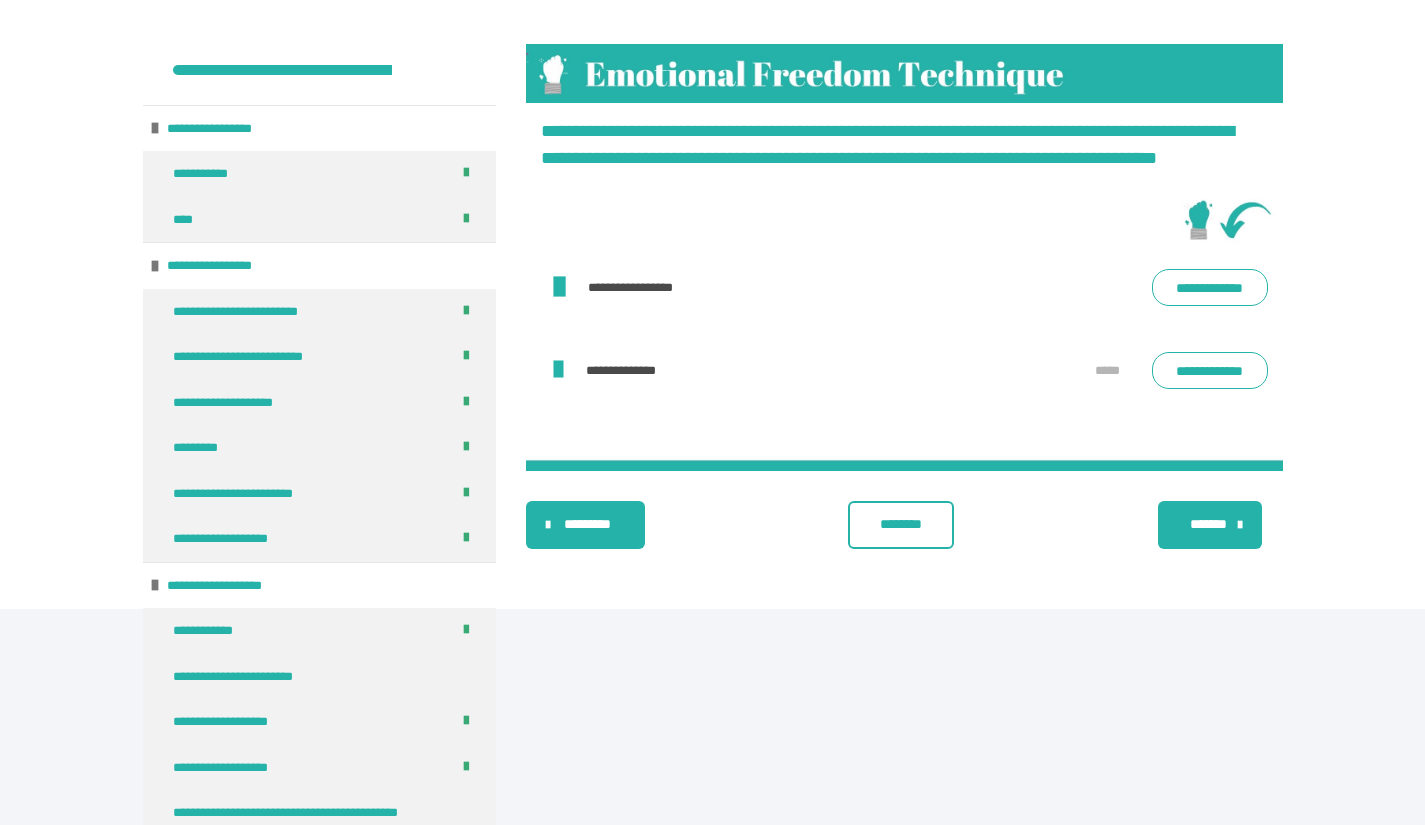 click on "**********" at bounding box center (1209, 287) 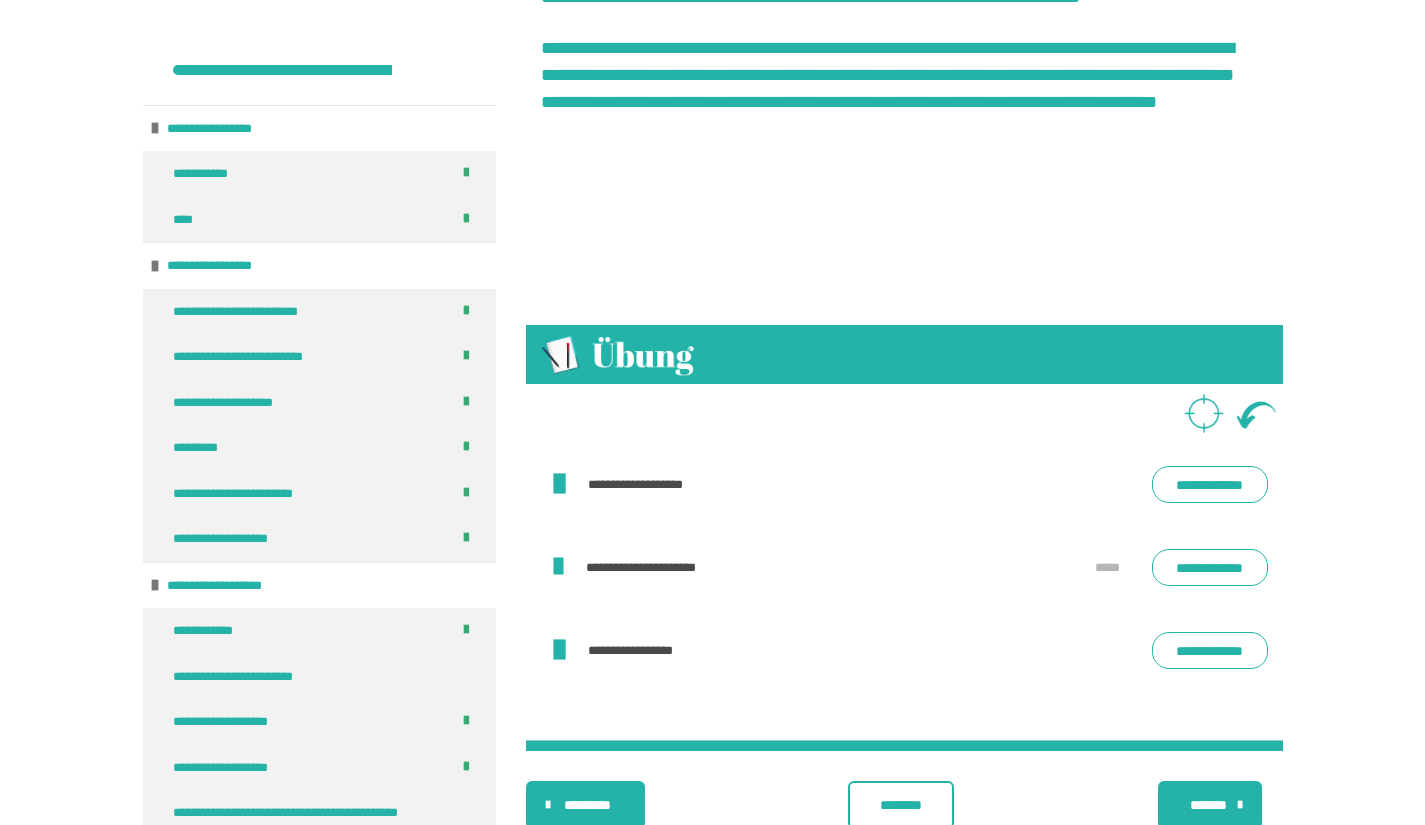 scroll, scrollTop: 4000, scrollLeft: 0, axis: vertical 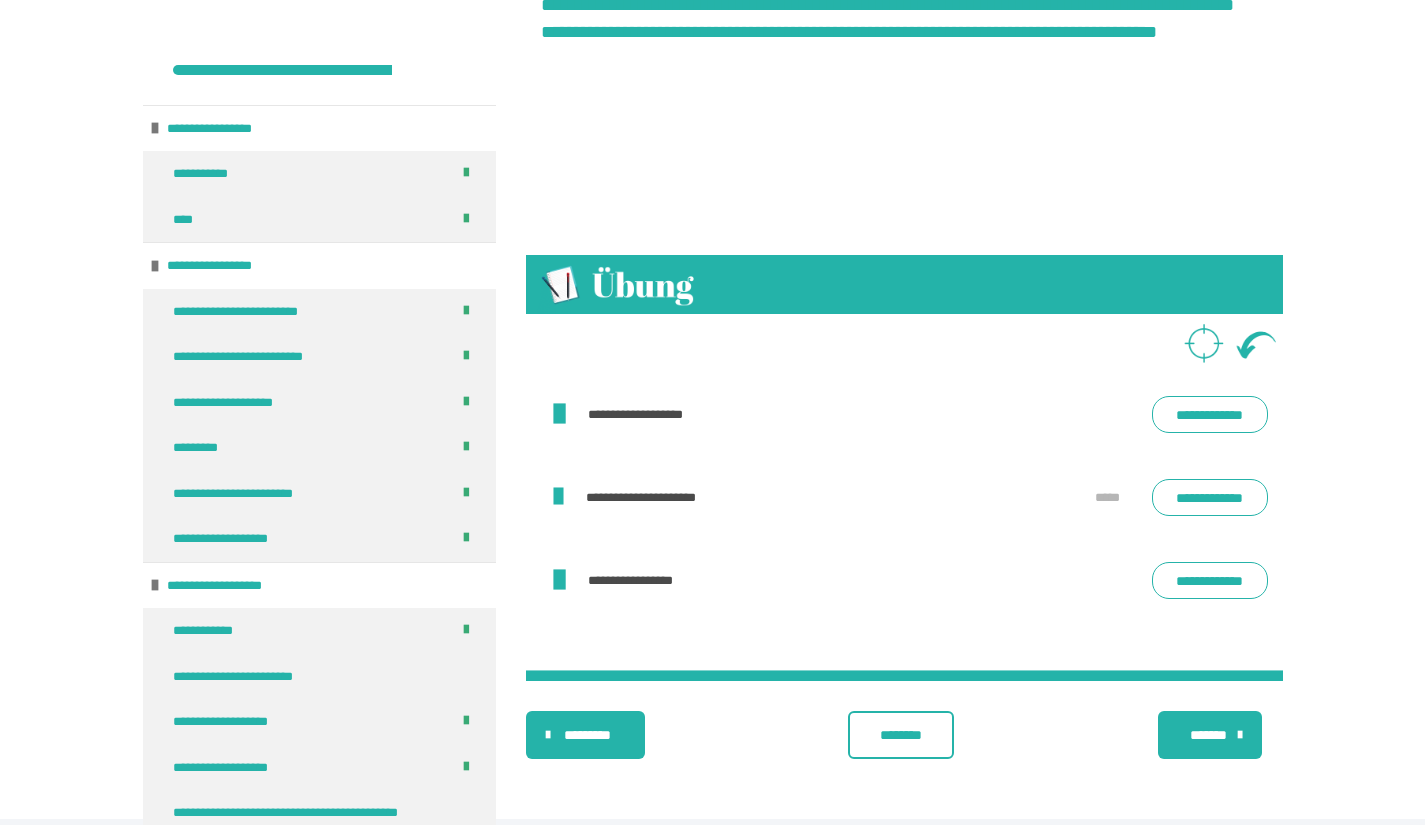 click on "**********" at bounding box center (1209, 414) 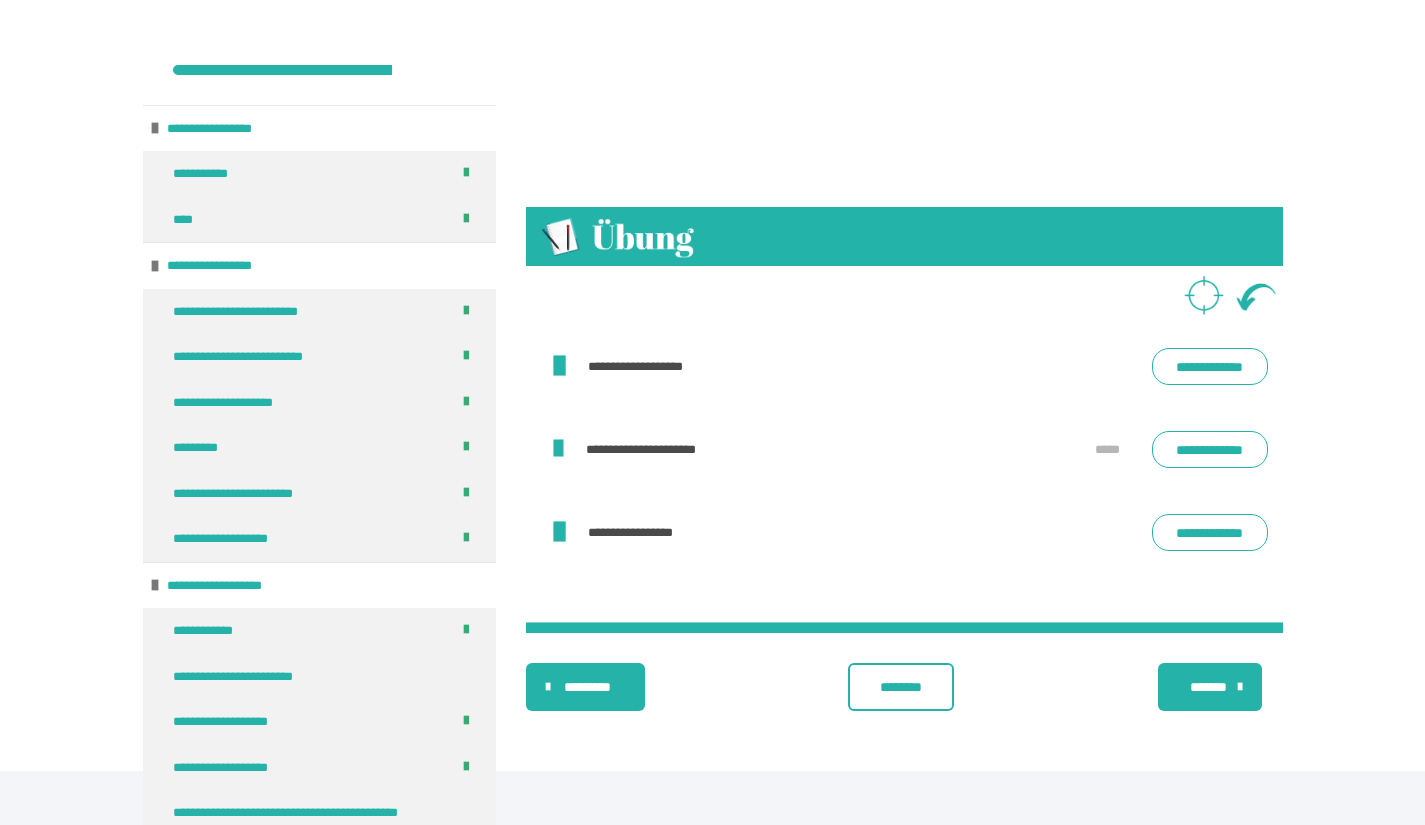 click on "*******" at bounding box center (1208, 687) 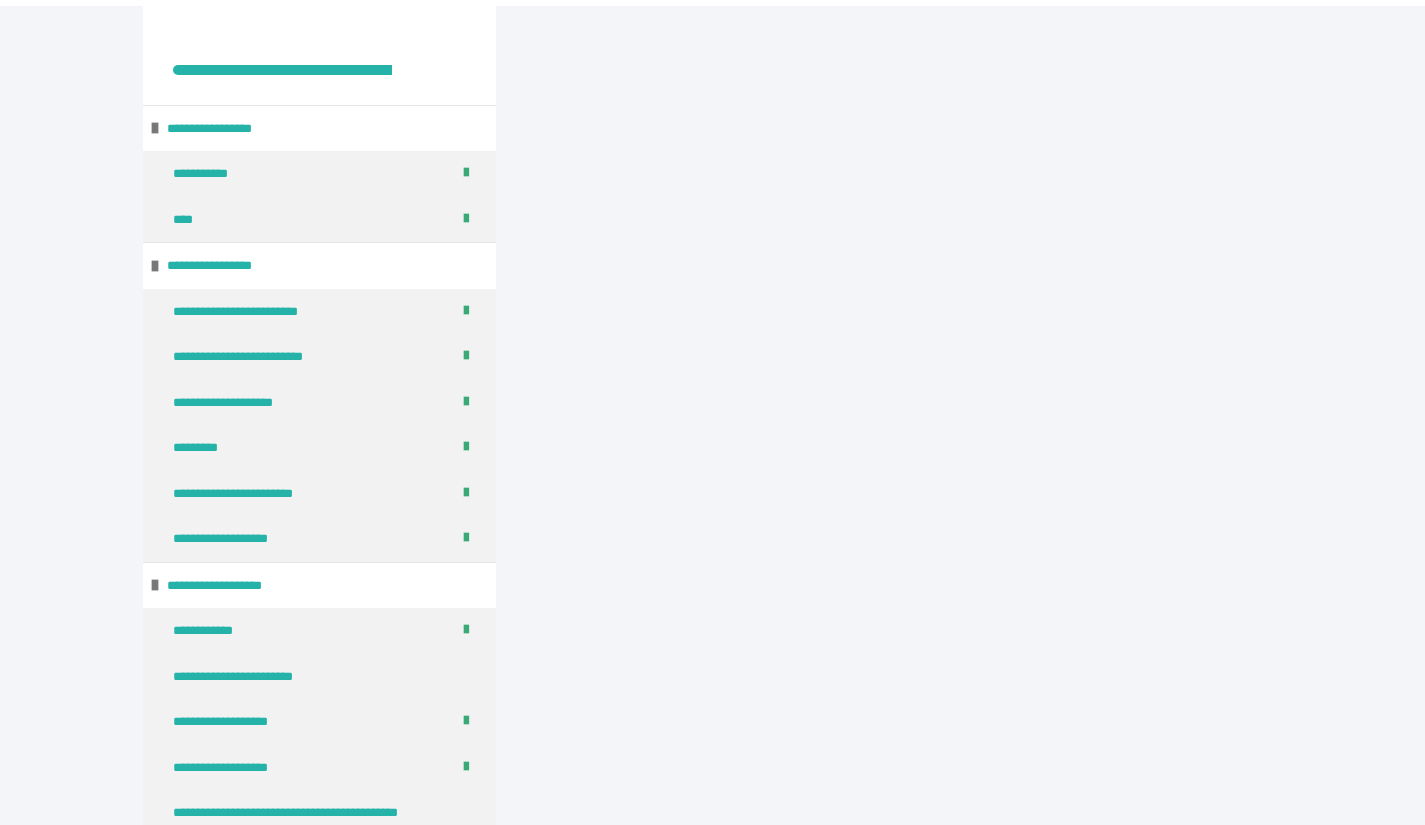 scroll, scrollTop: 2710, scrollLeft: 0, axis: vertical 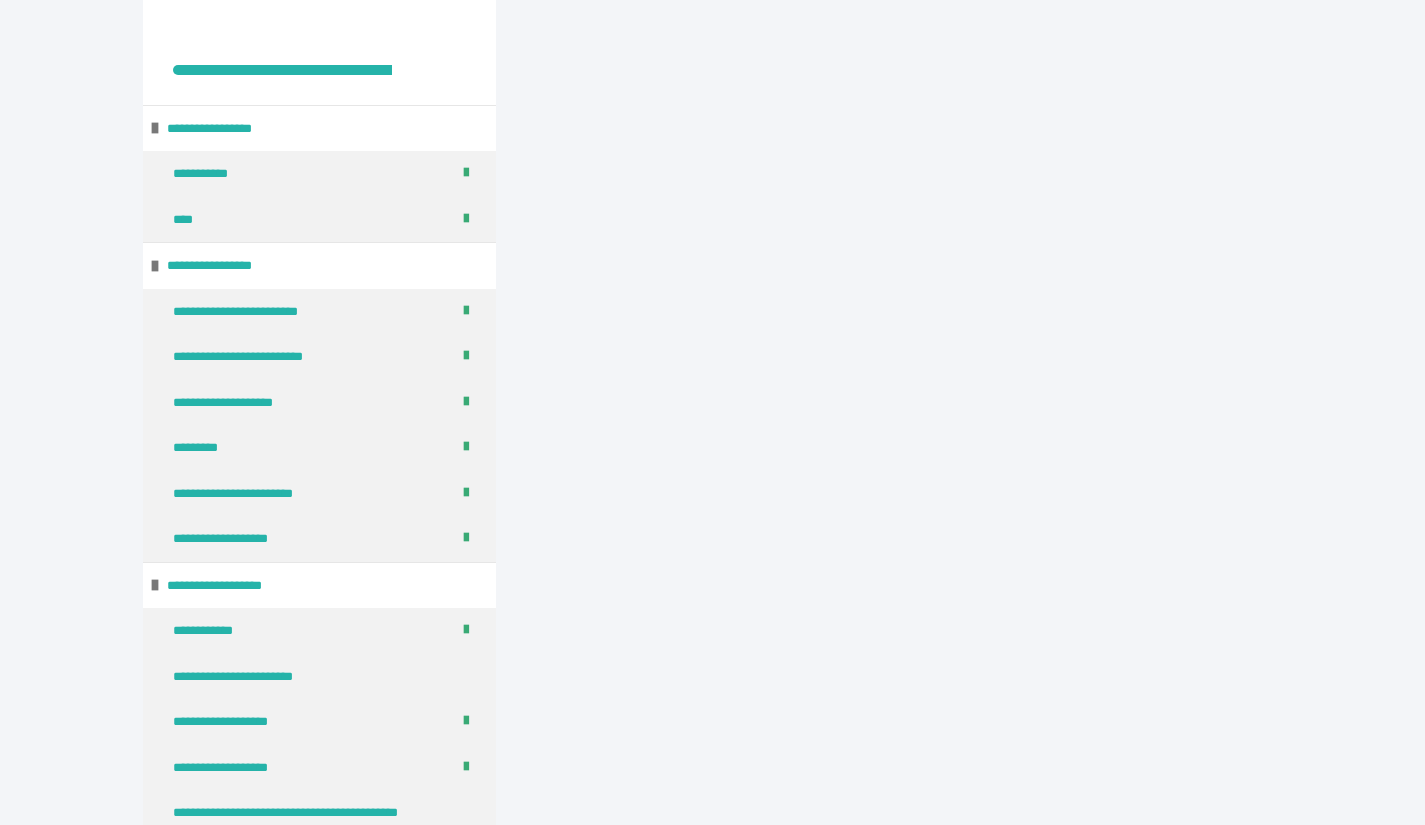 click on "*******" at bounding box center [1208, -87] 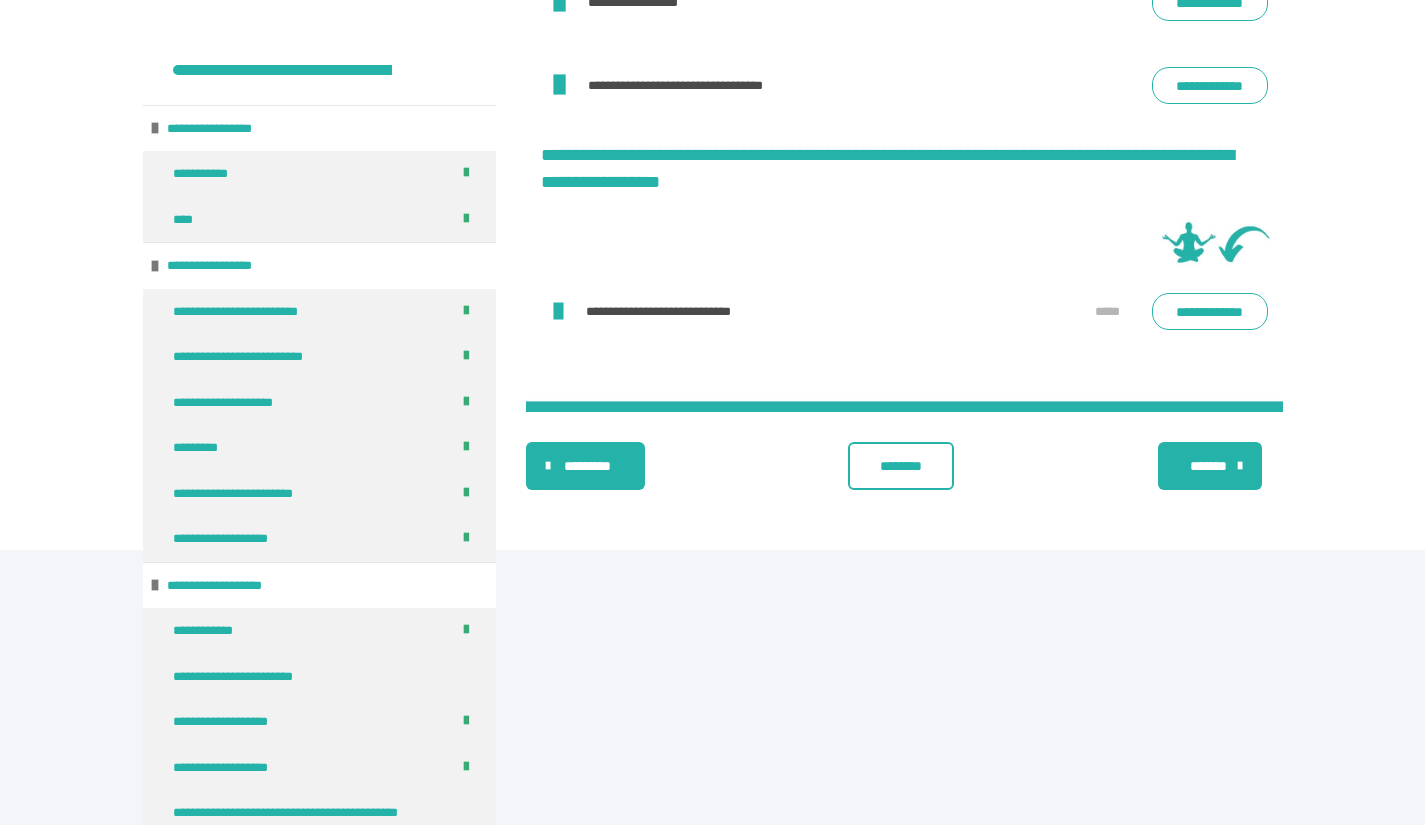 scroll, scrollTop: 4946, scrollLeft: 0, axis: vertical 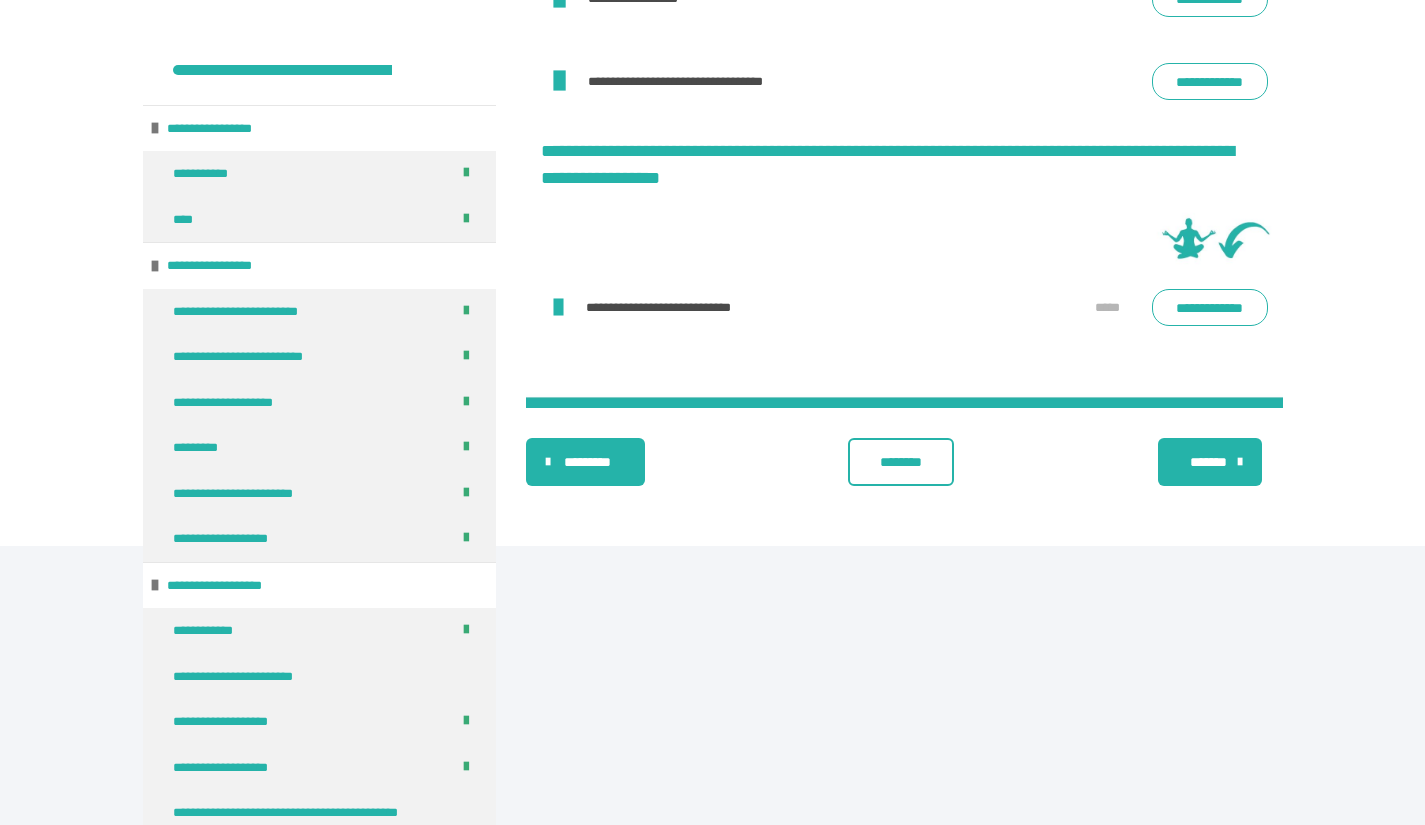 click on "**********" at bounding box center [1209, 81] 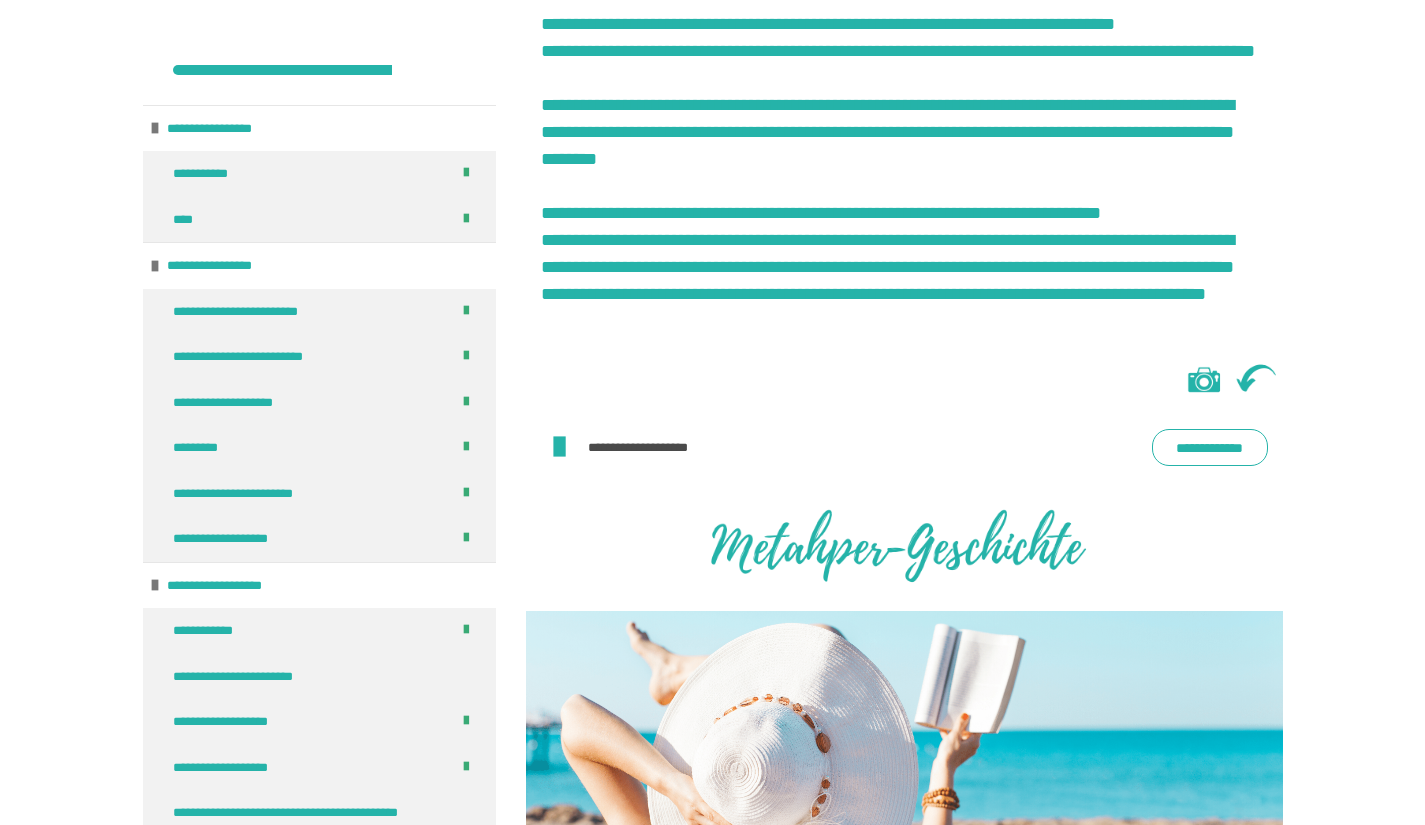 scroll, scrollTop: 2310, scrollLeft: 0, axis: vertical 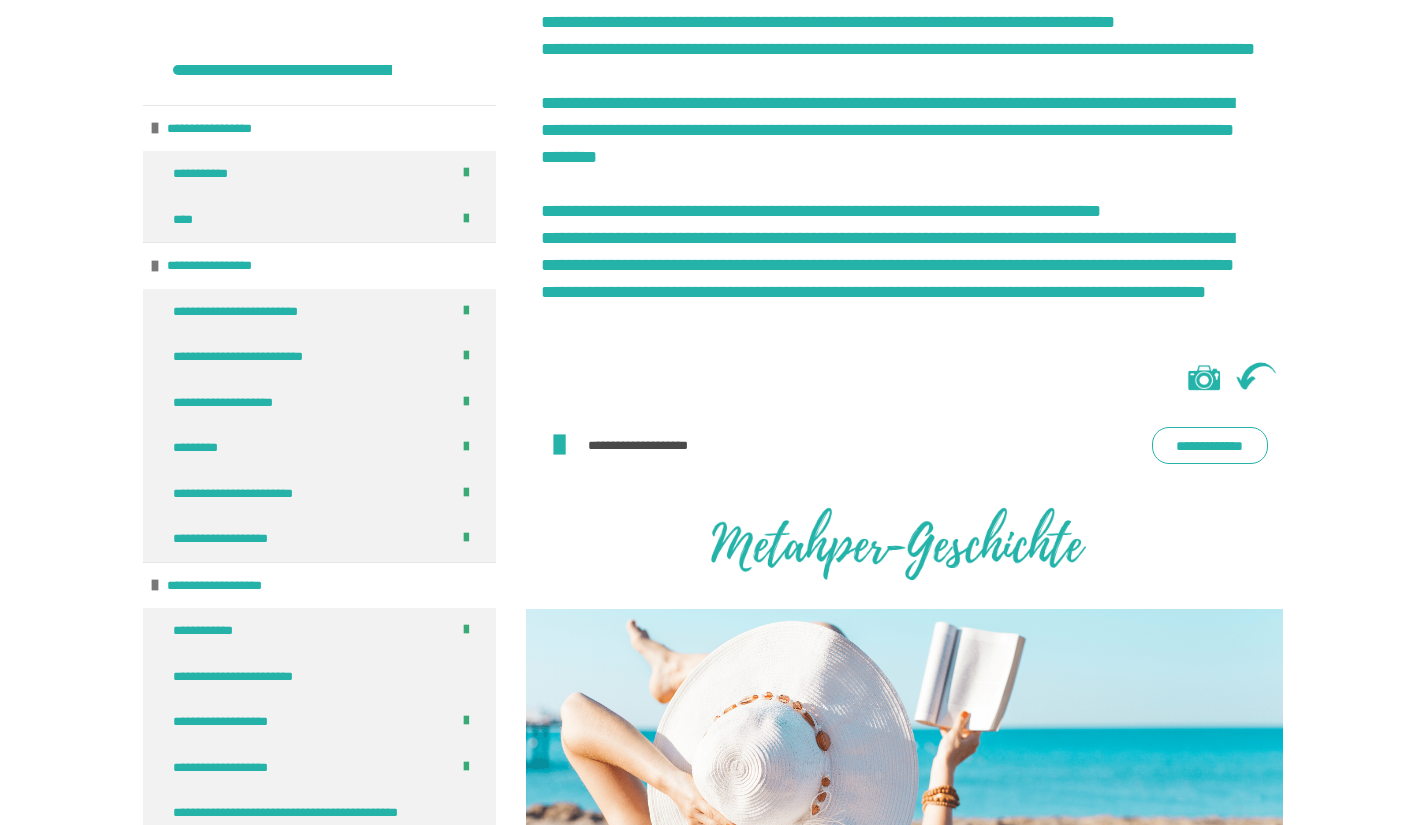 click on "**********" at bounding box center [1209, 445] 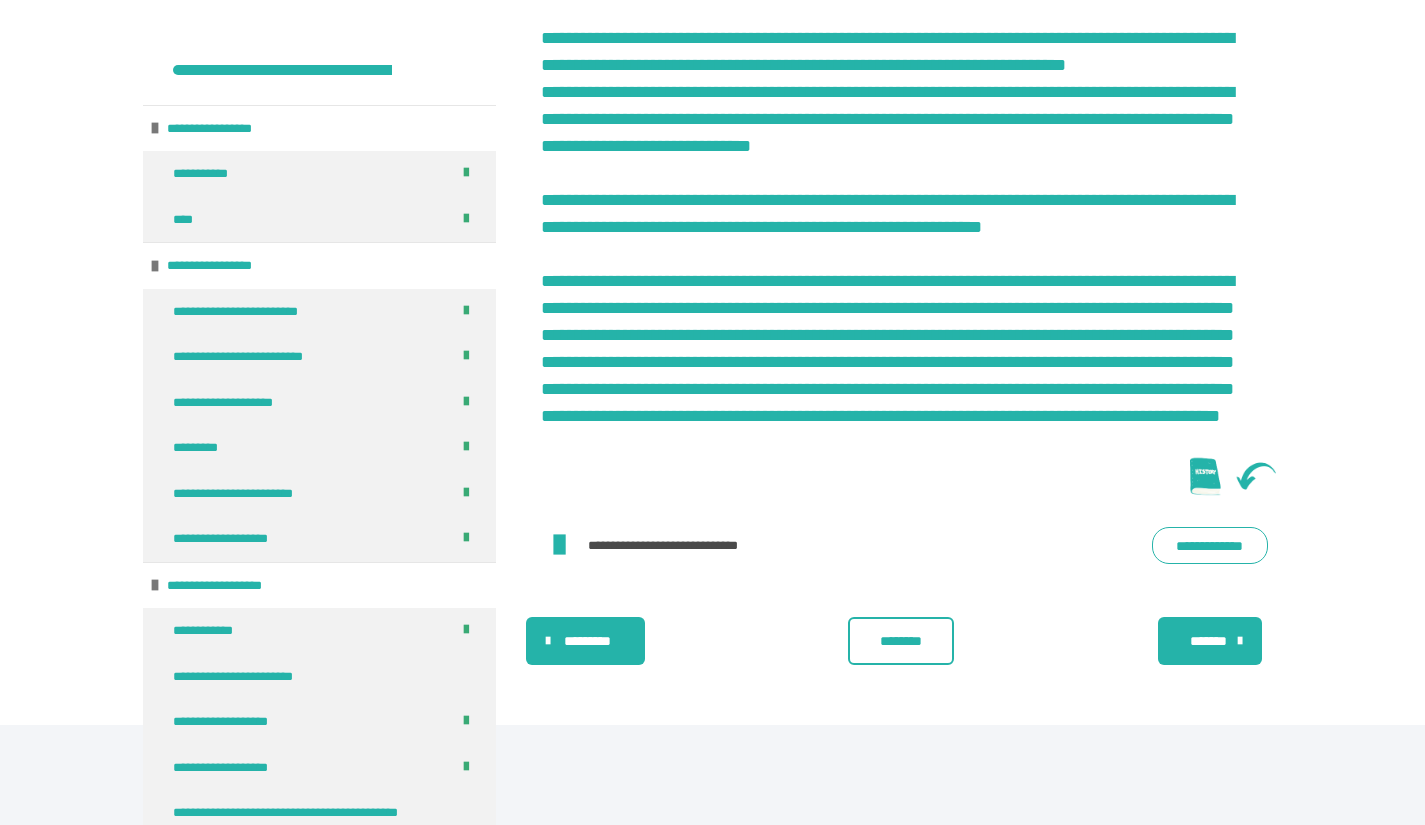 scroll, scrollTop: 3600, scrollLeft: 0, axis: vertical 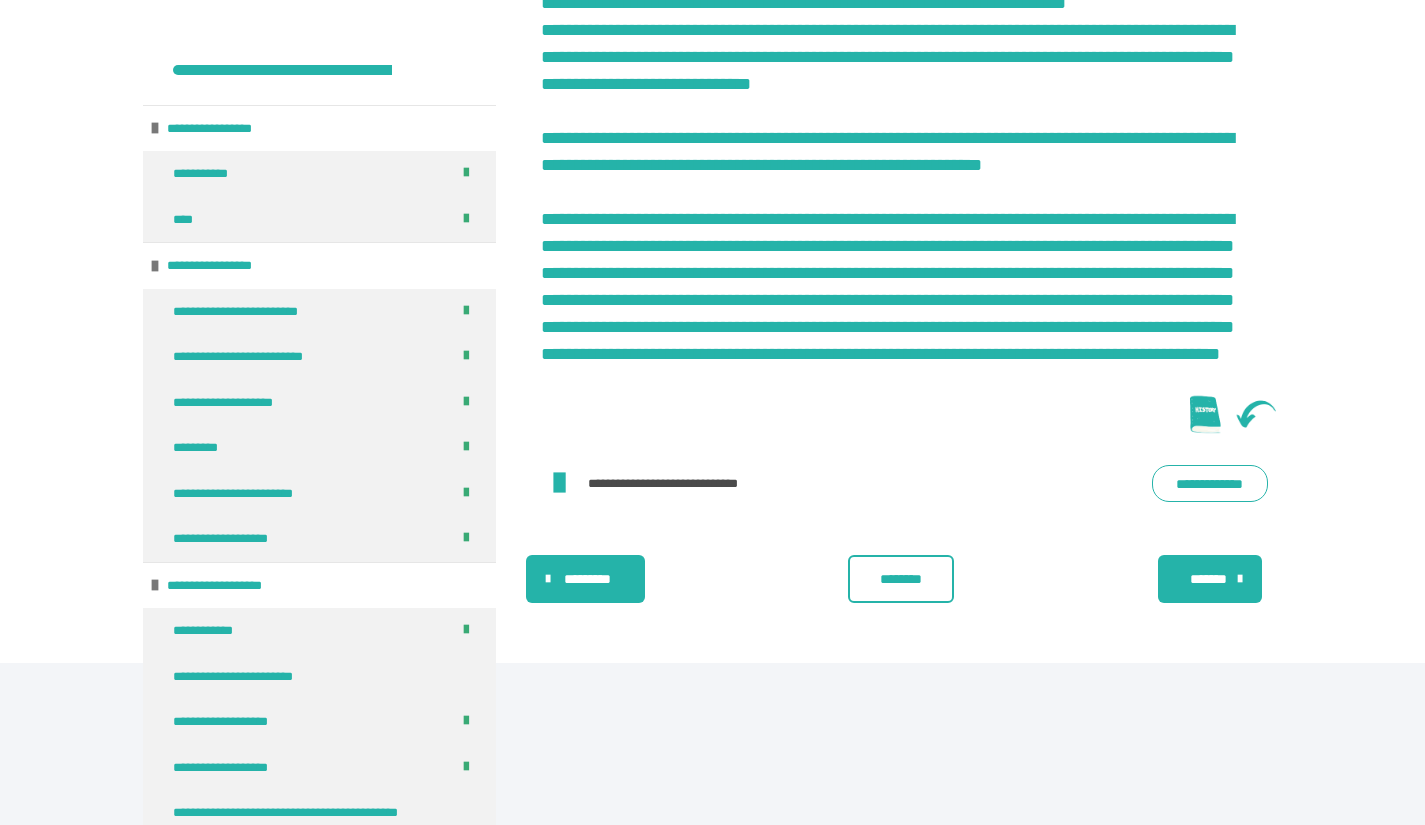 click on "**********" at bounding box center (1209, 483) 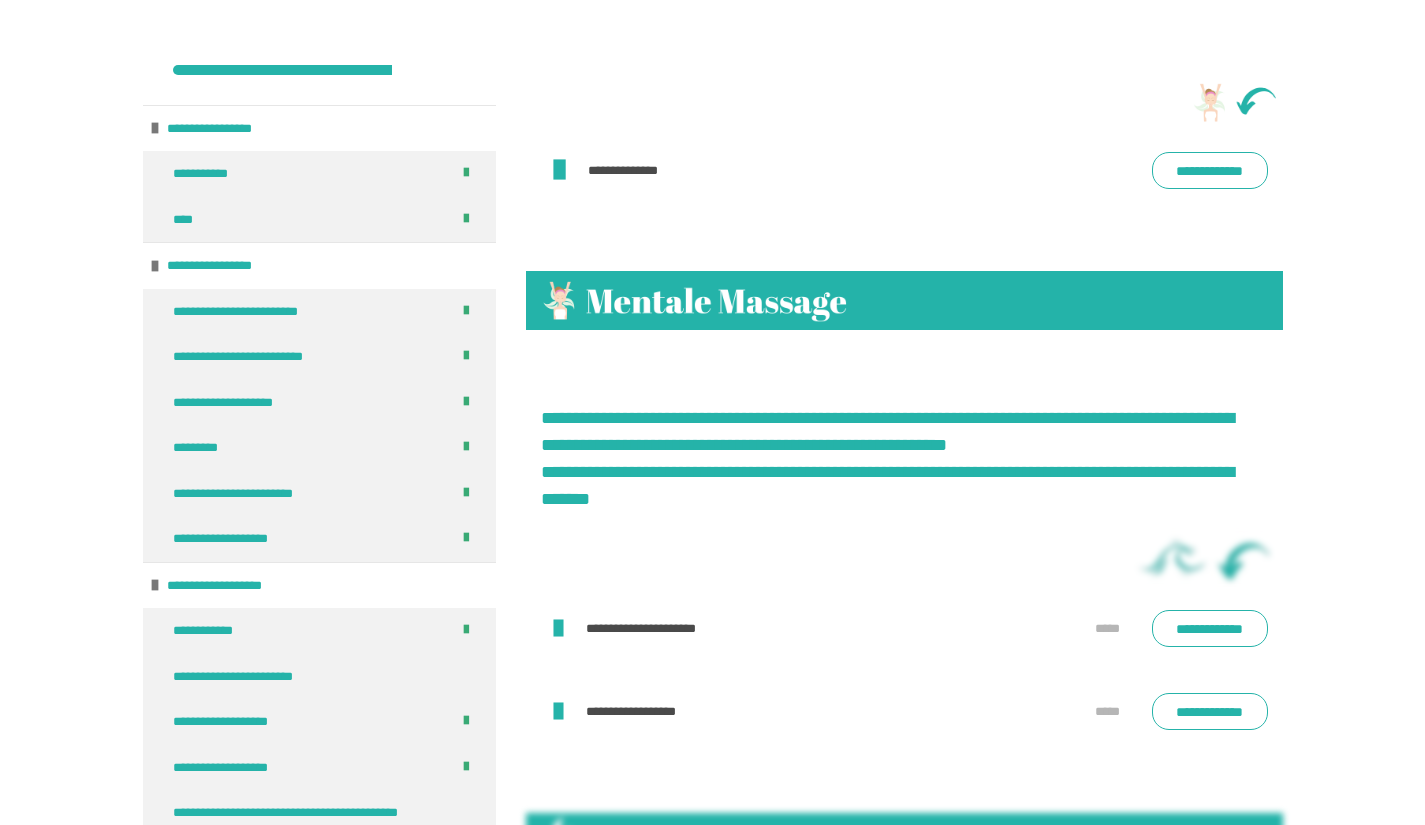 scroll, scrollTop: 7322, scrollLeft: 0, axis: vertical 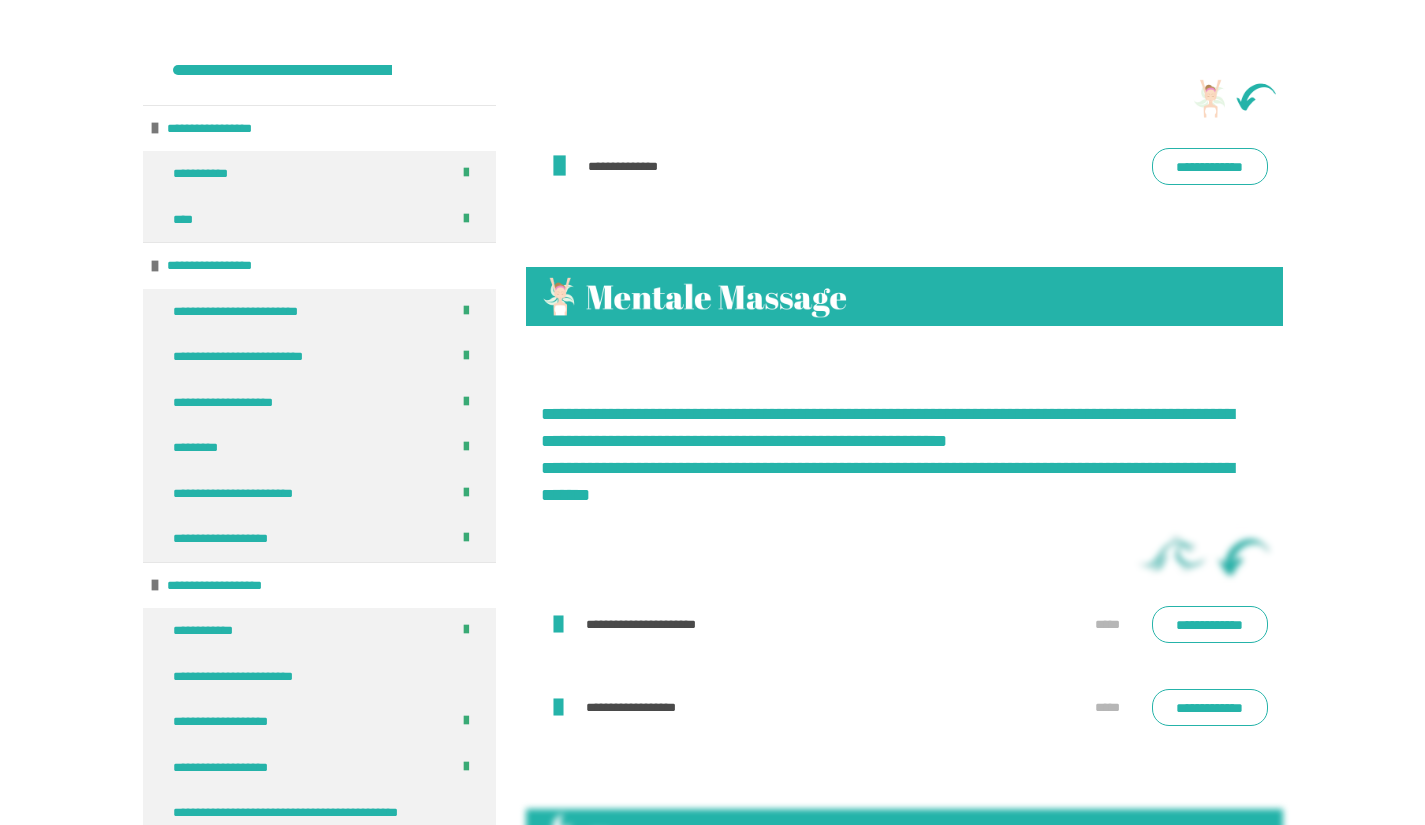 click on "**********" at bounding box center [1209, 166] 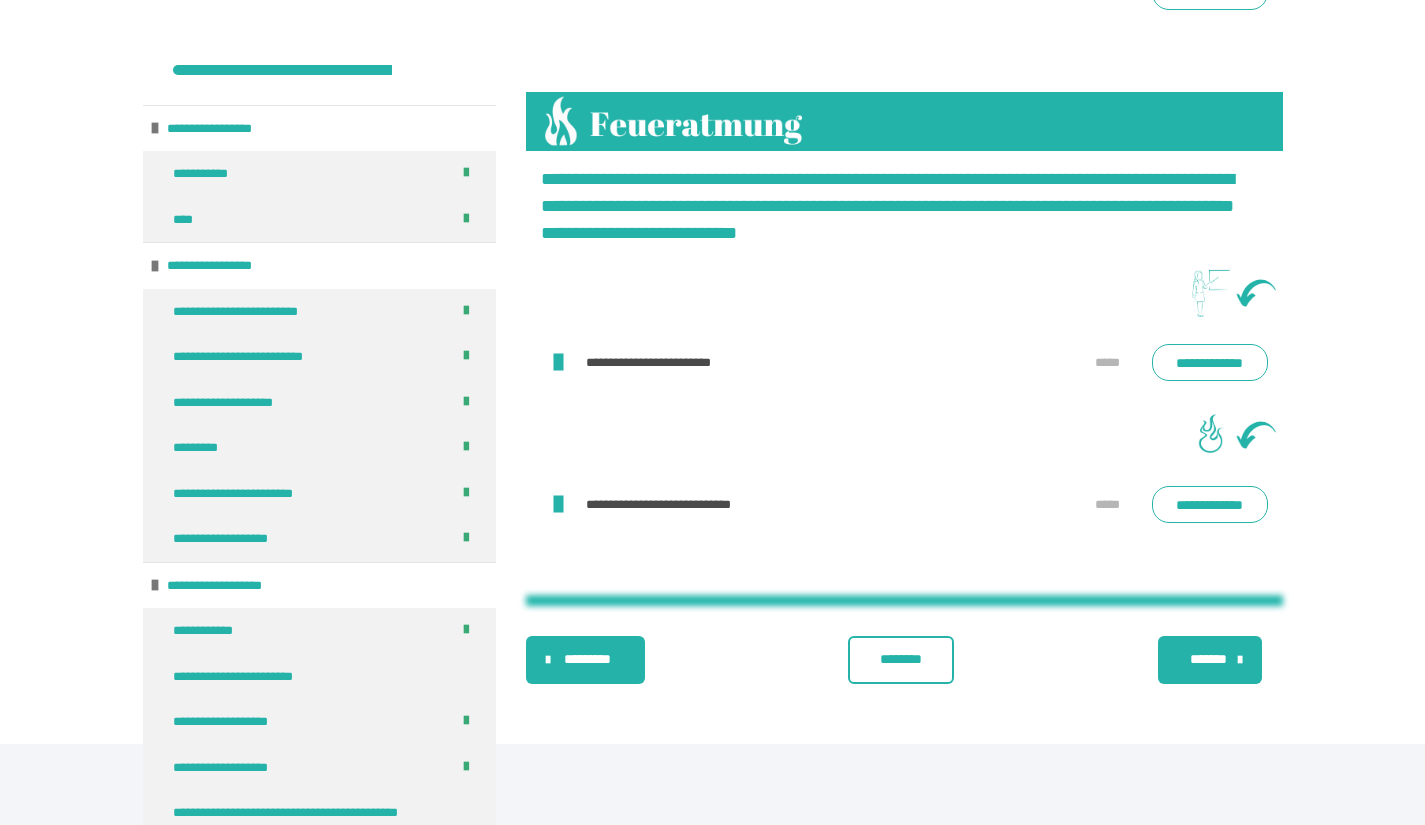 scroll, scrollTop: 8241, scrollLeft: 0, axis: vertical 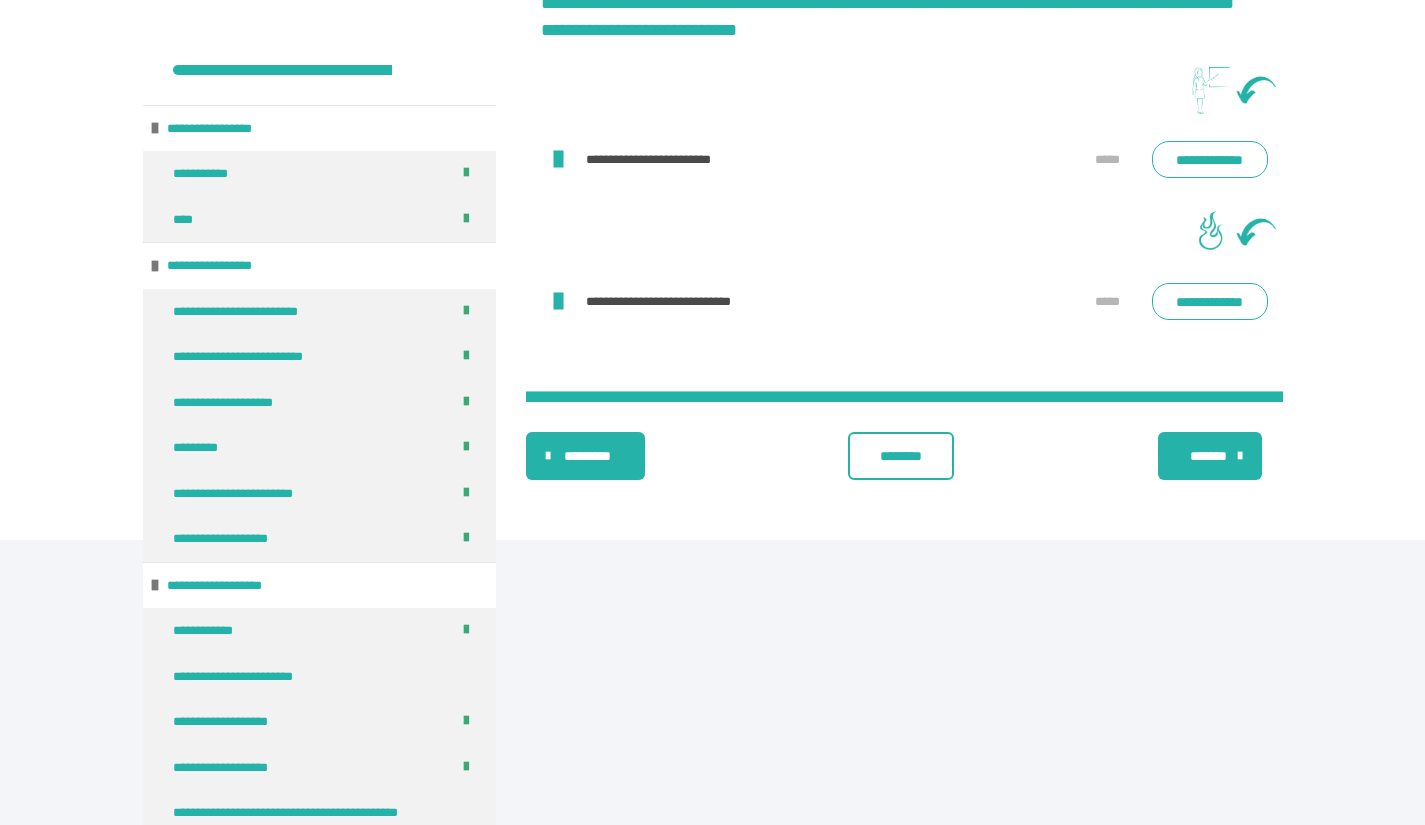 click at bounding box center [1240, 456] 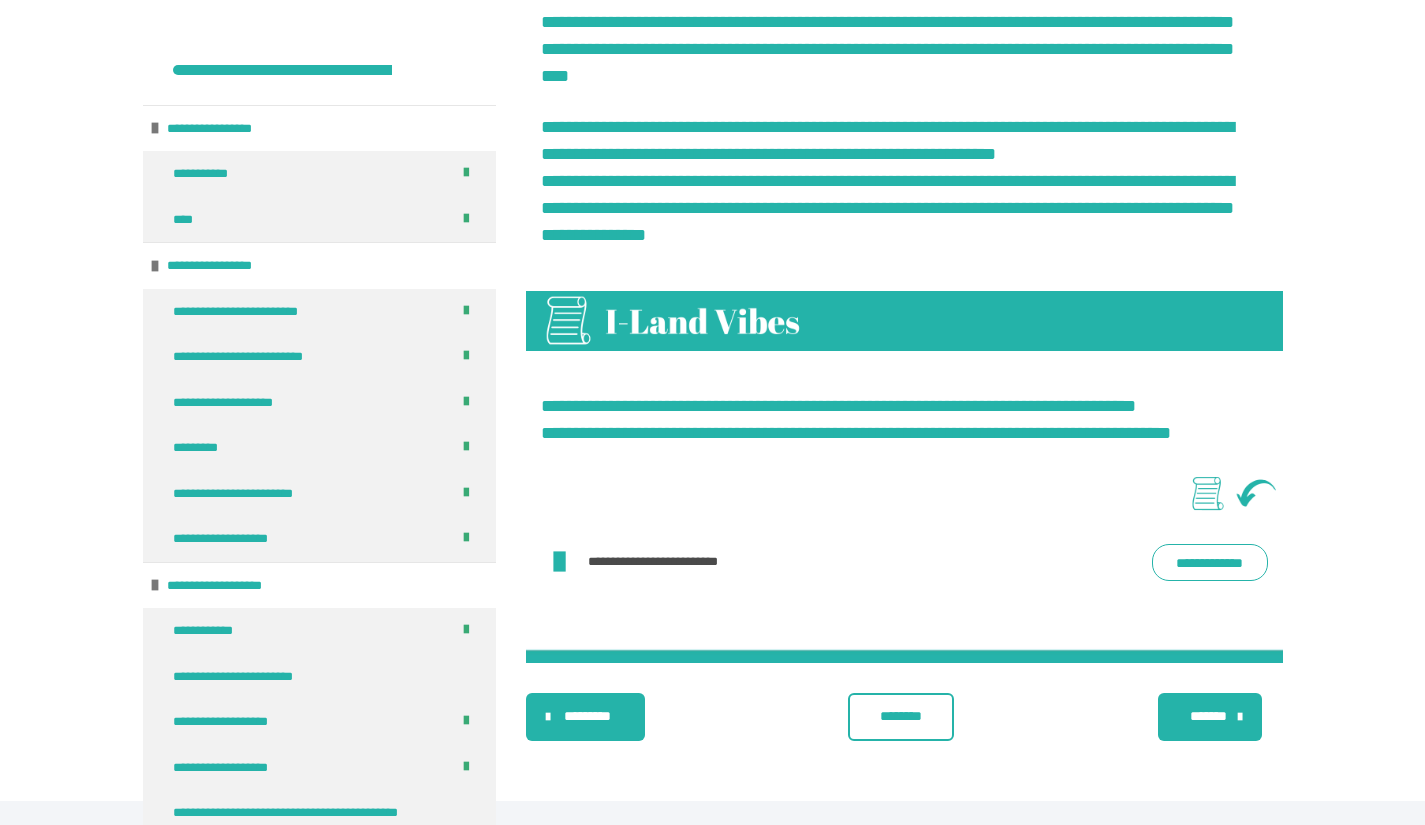 scroll, scrollTop: 1416, scrollLeft: 0, axis: vertical 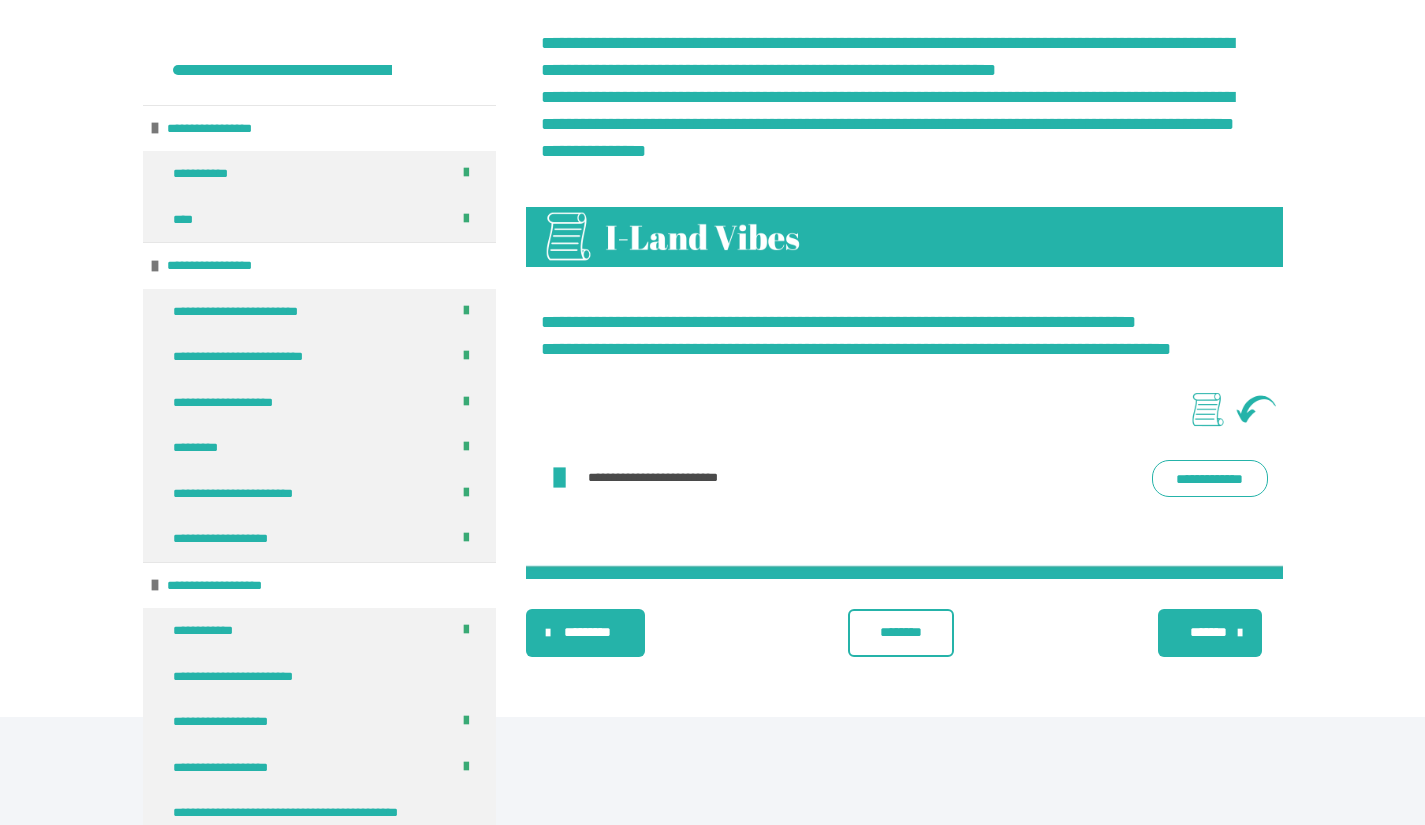 click on "**********" at bounding box center (1209, 478) 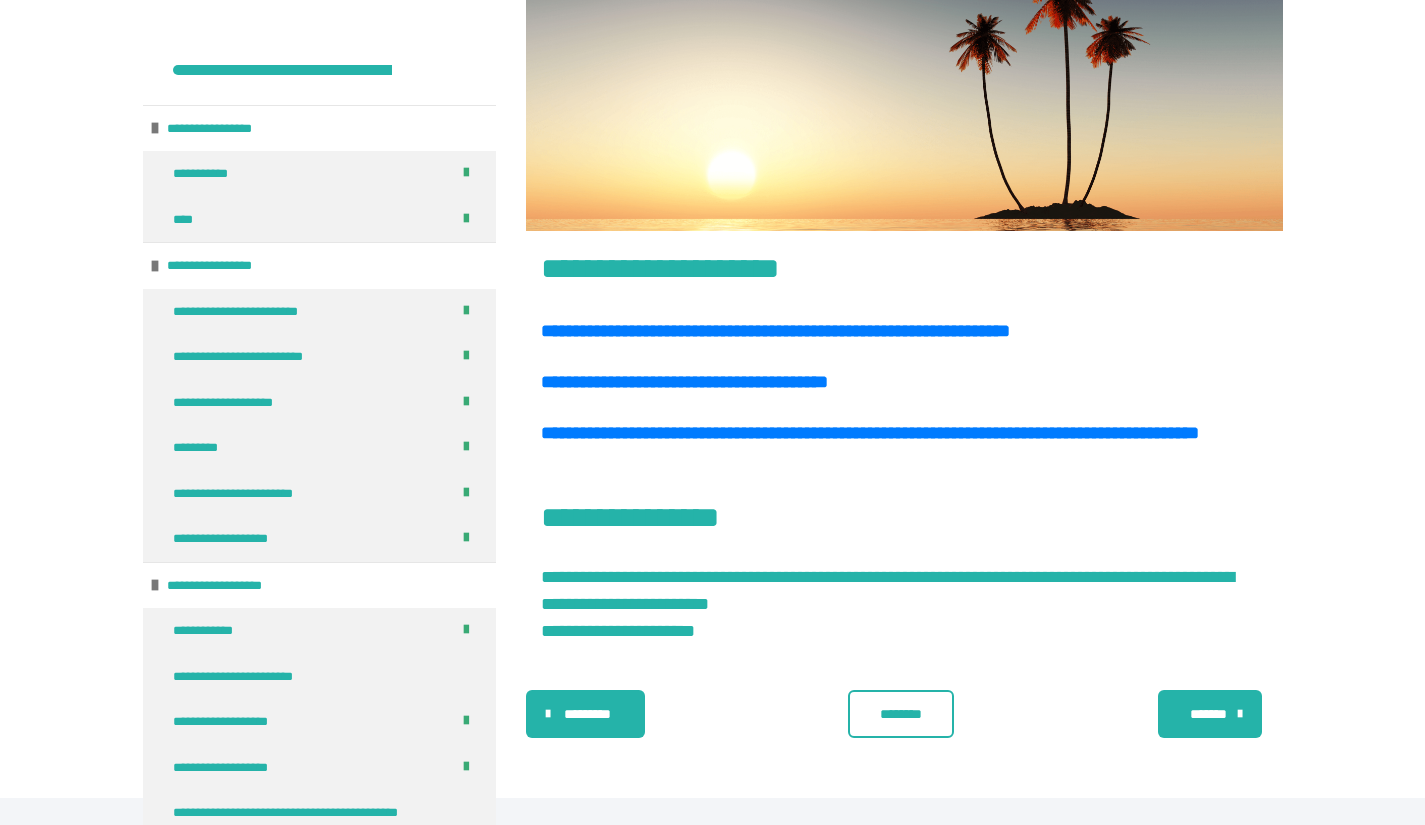 scroll, scrollTop: 702, scrollLeft: 0, axis: vertical 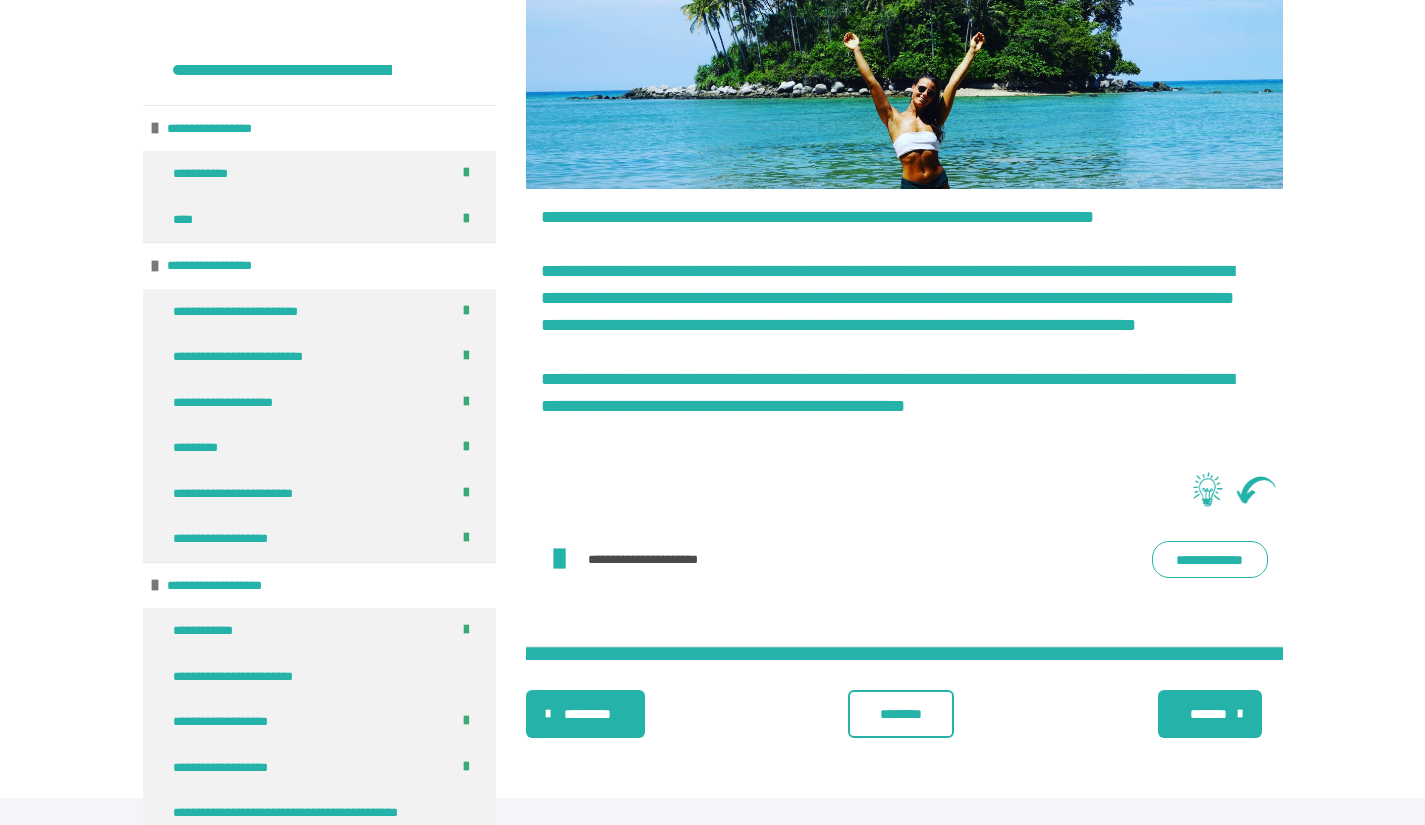 click on "**********" at bounding box center [1209, 559] 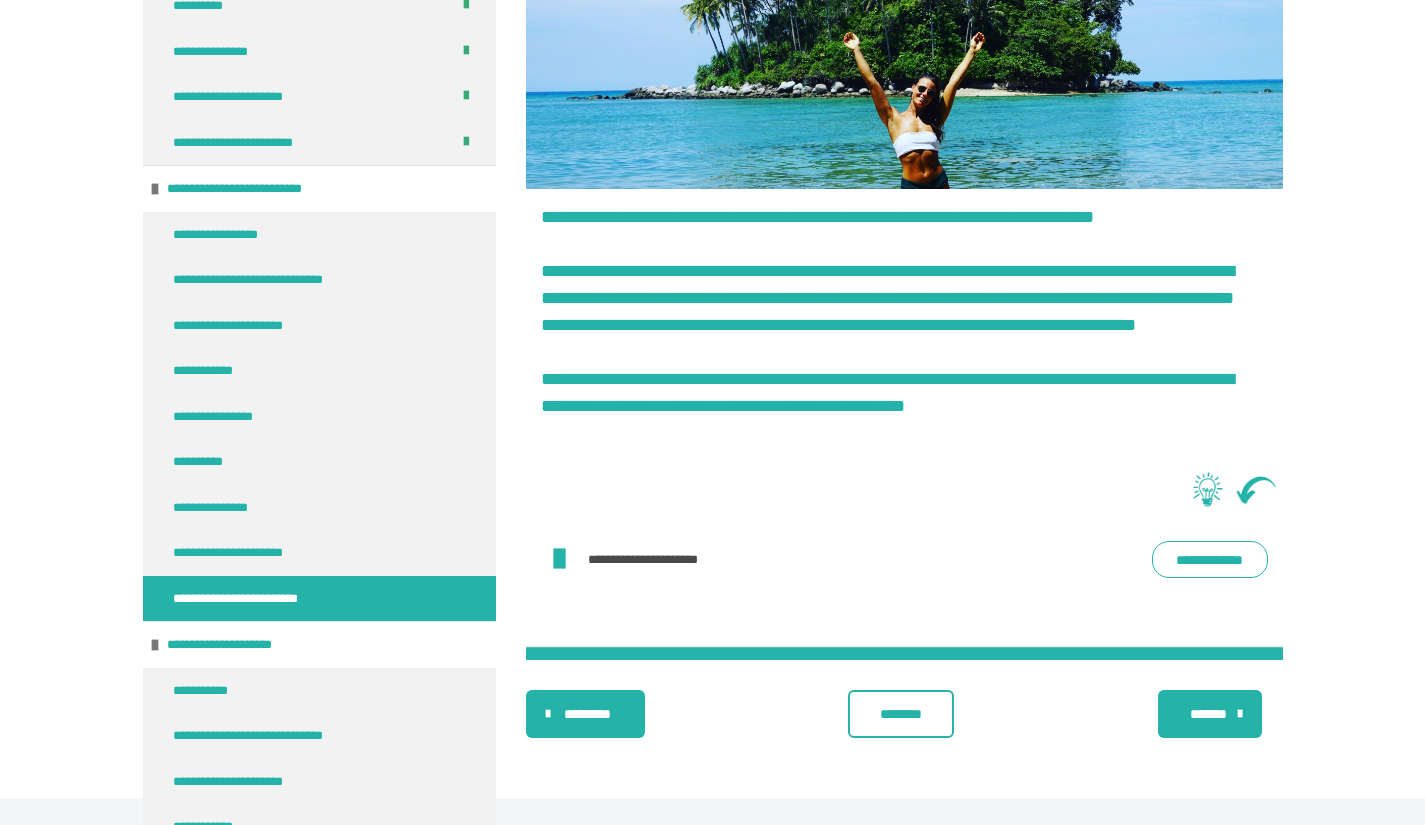 scroll, scrollTop: 4799, scrollLeft: 0, axis: vertical 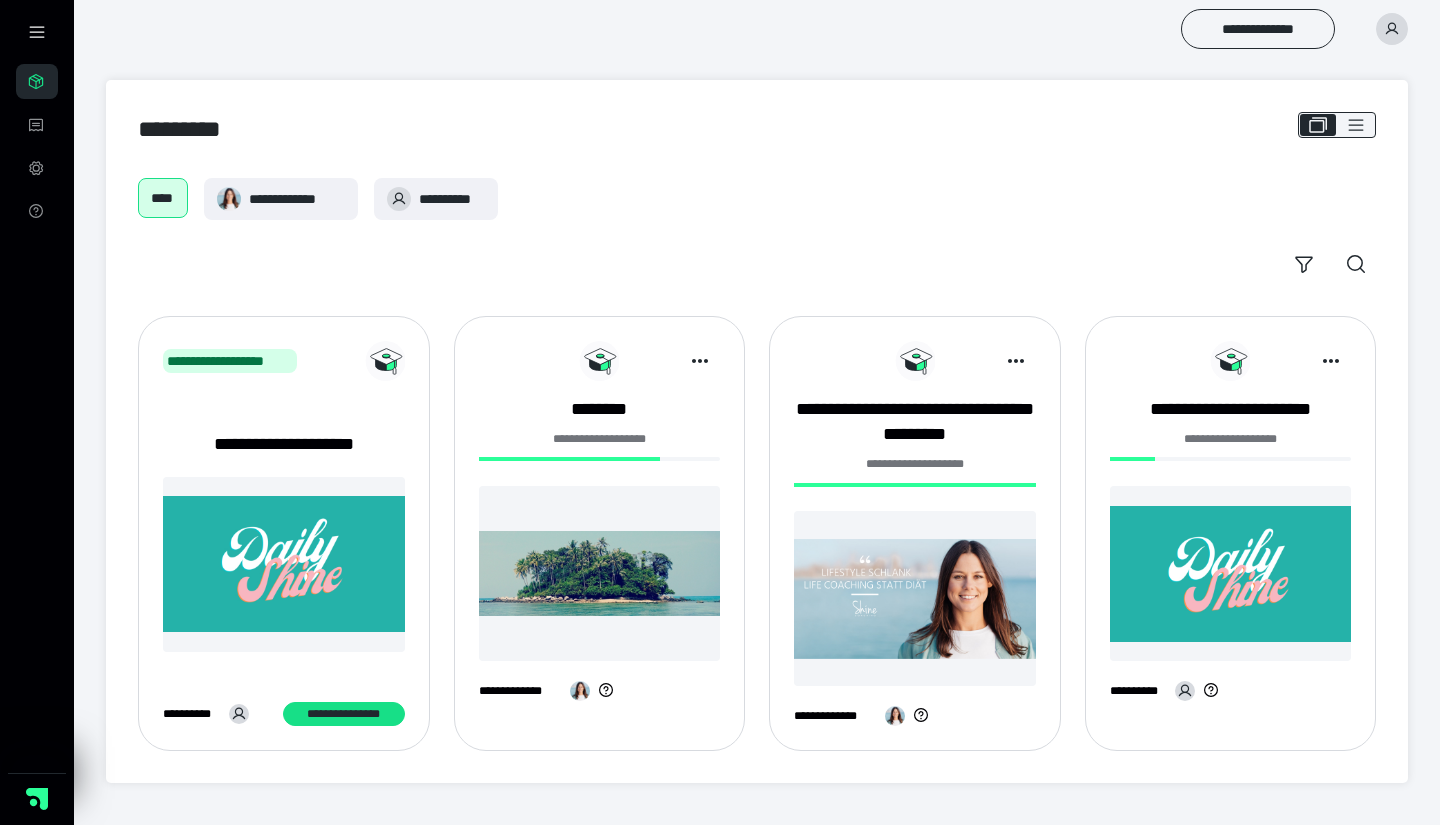 click at bounding box center [600, 573] 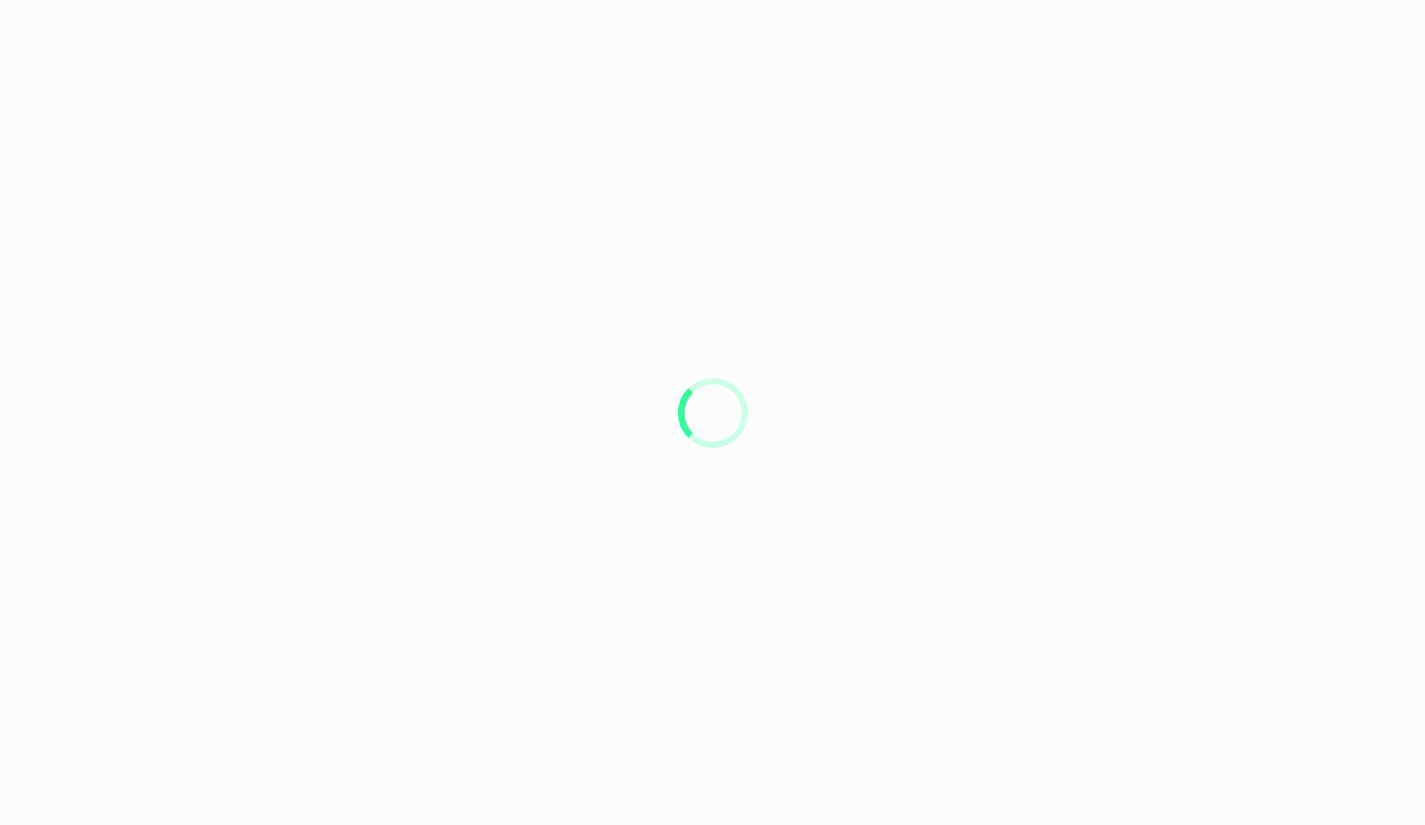 scroll, scrollTop: 0, scrollLeft: 0, axis: both 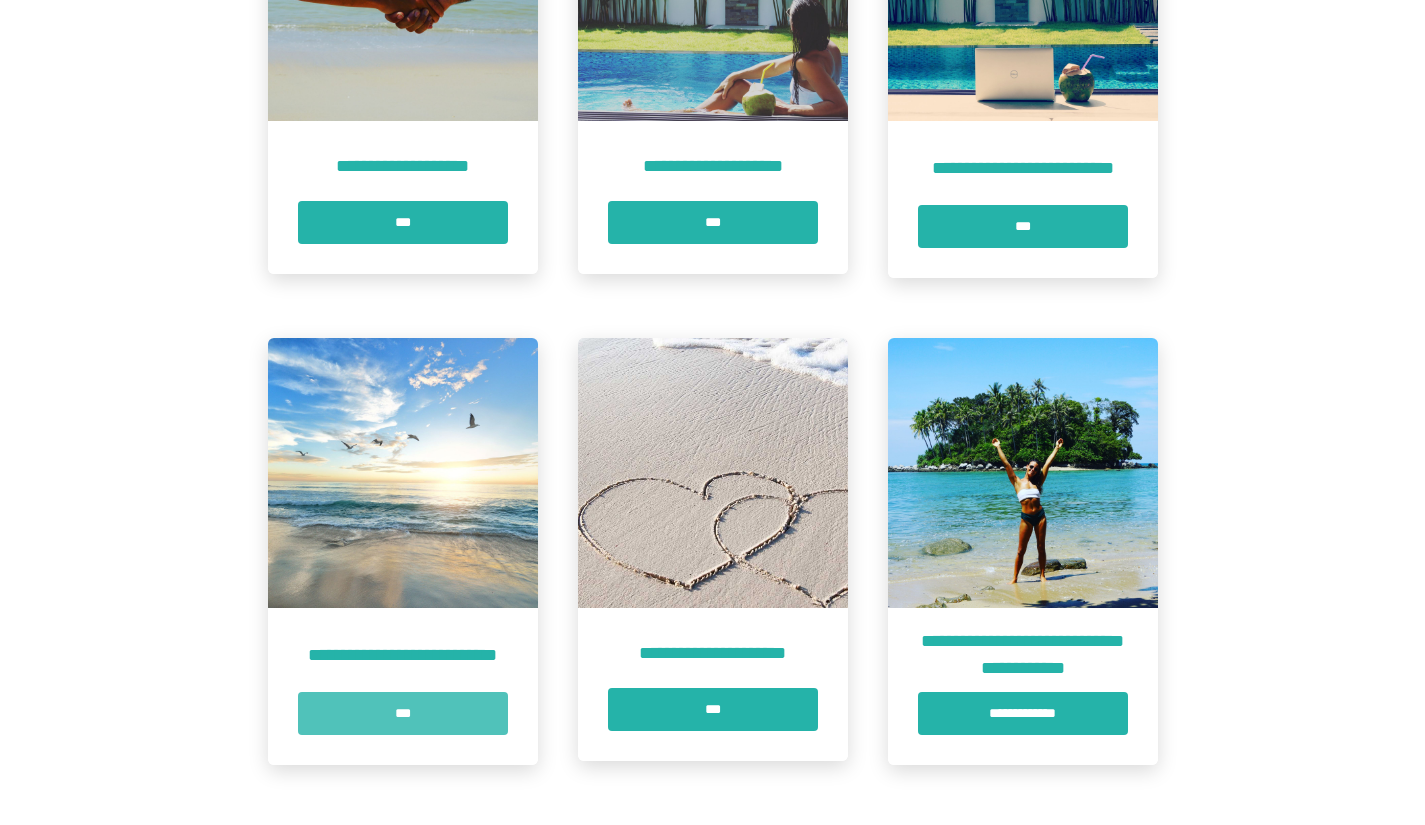 click on "***" at bounding box center [403, 713] 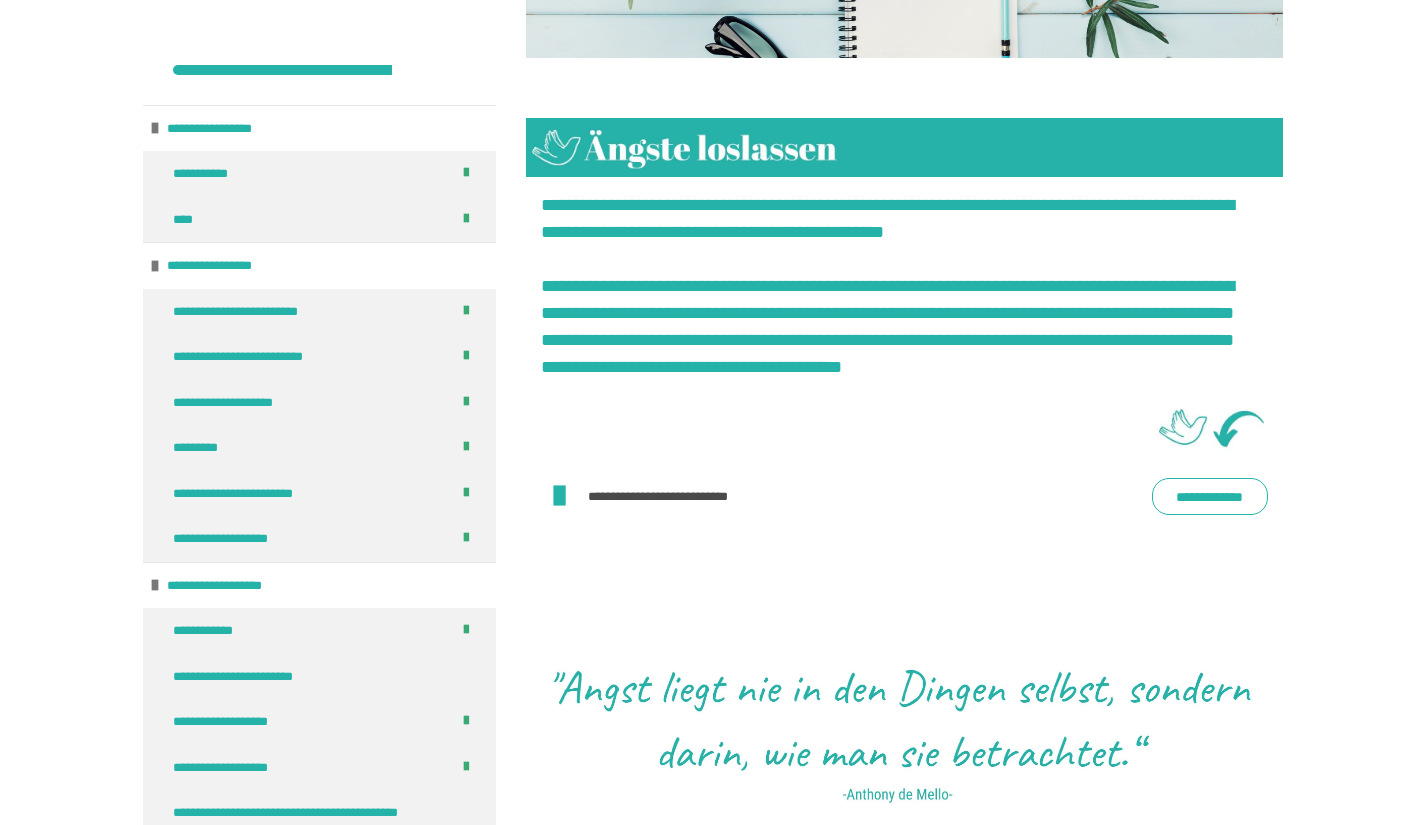scroll, scrollTop: 1972, scrollLeft: 0, axis: vertical 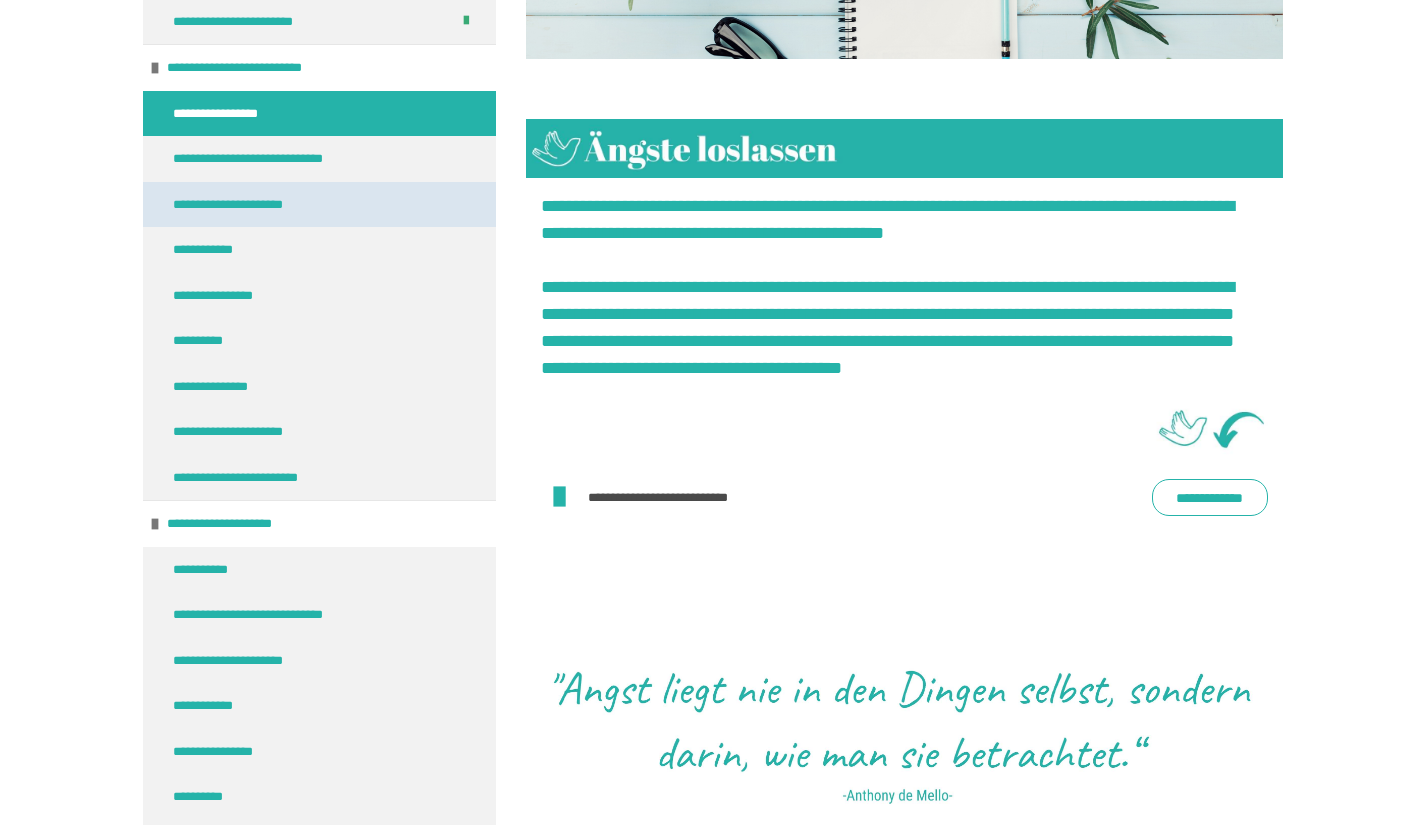 click on "**********" at bounding box center (245, 205) 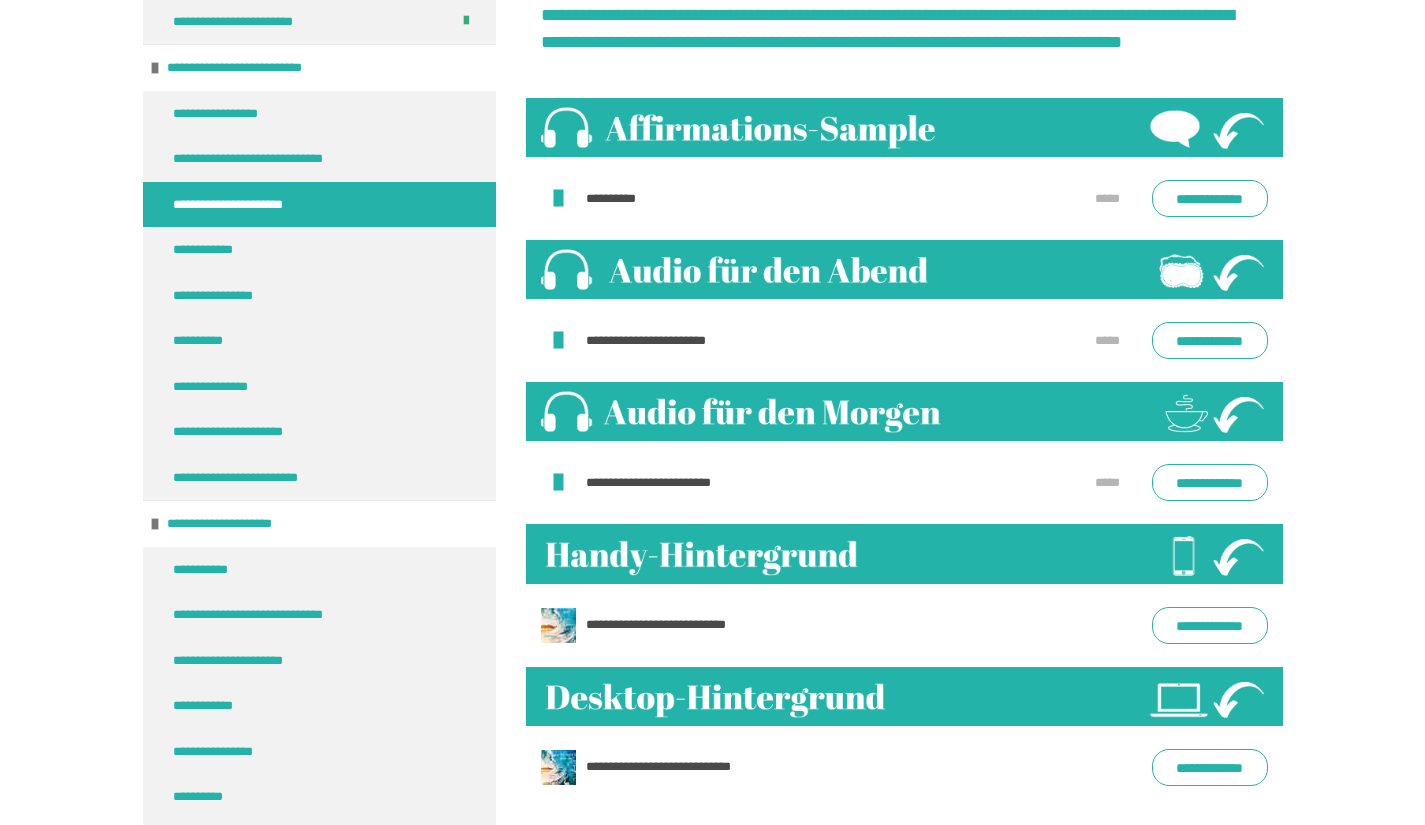 scroll, scrollTop: 2456, scrollLeft: 0, axis: vertical 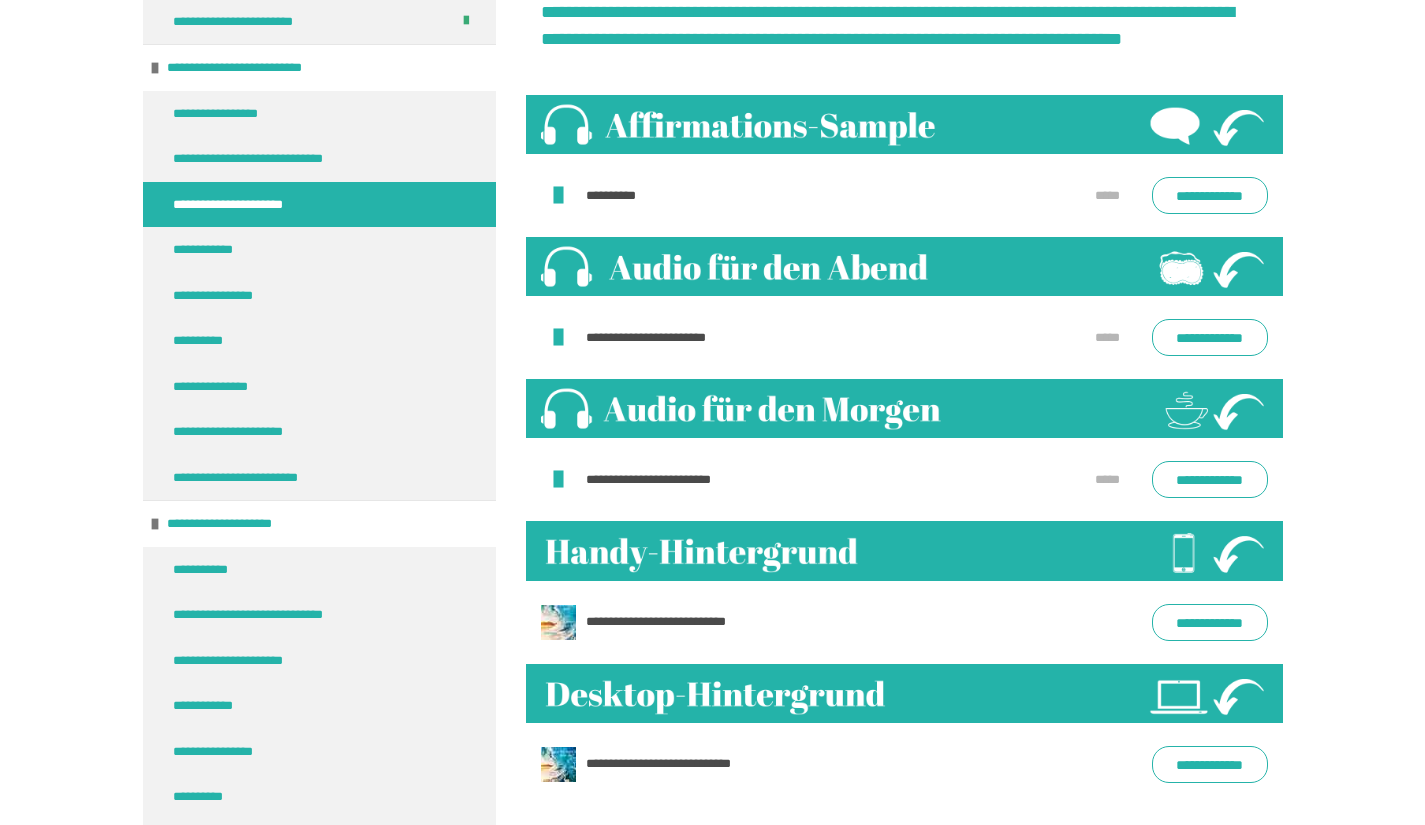 click on "**********" at bounding box center [627, 196] 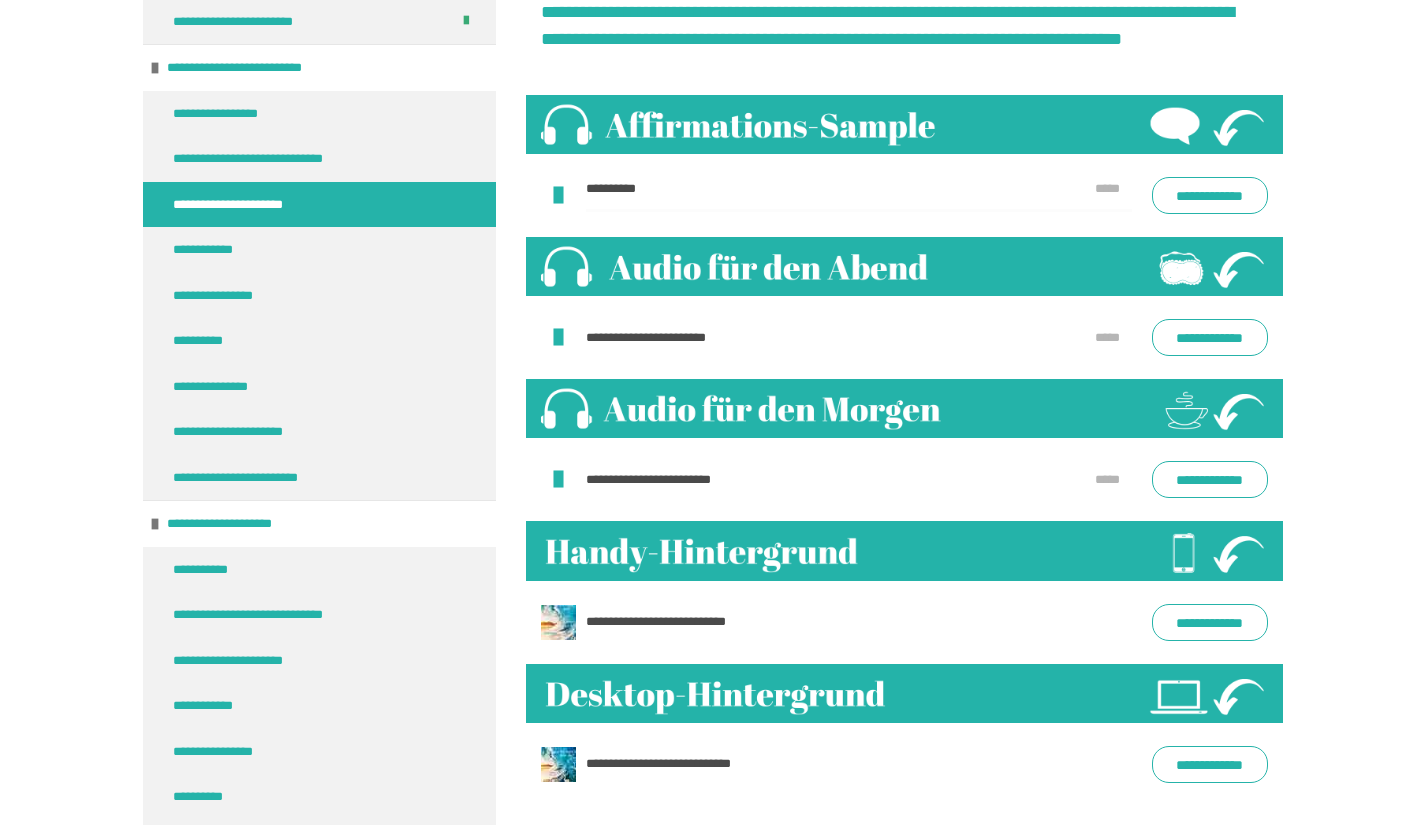 click at bounding box center [558, 196] 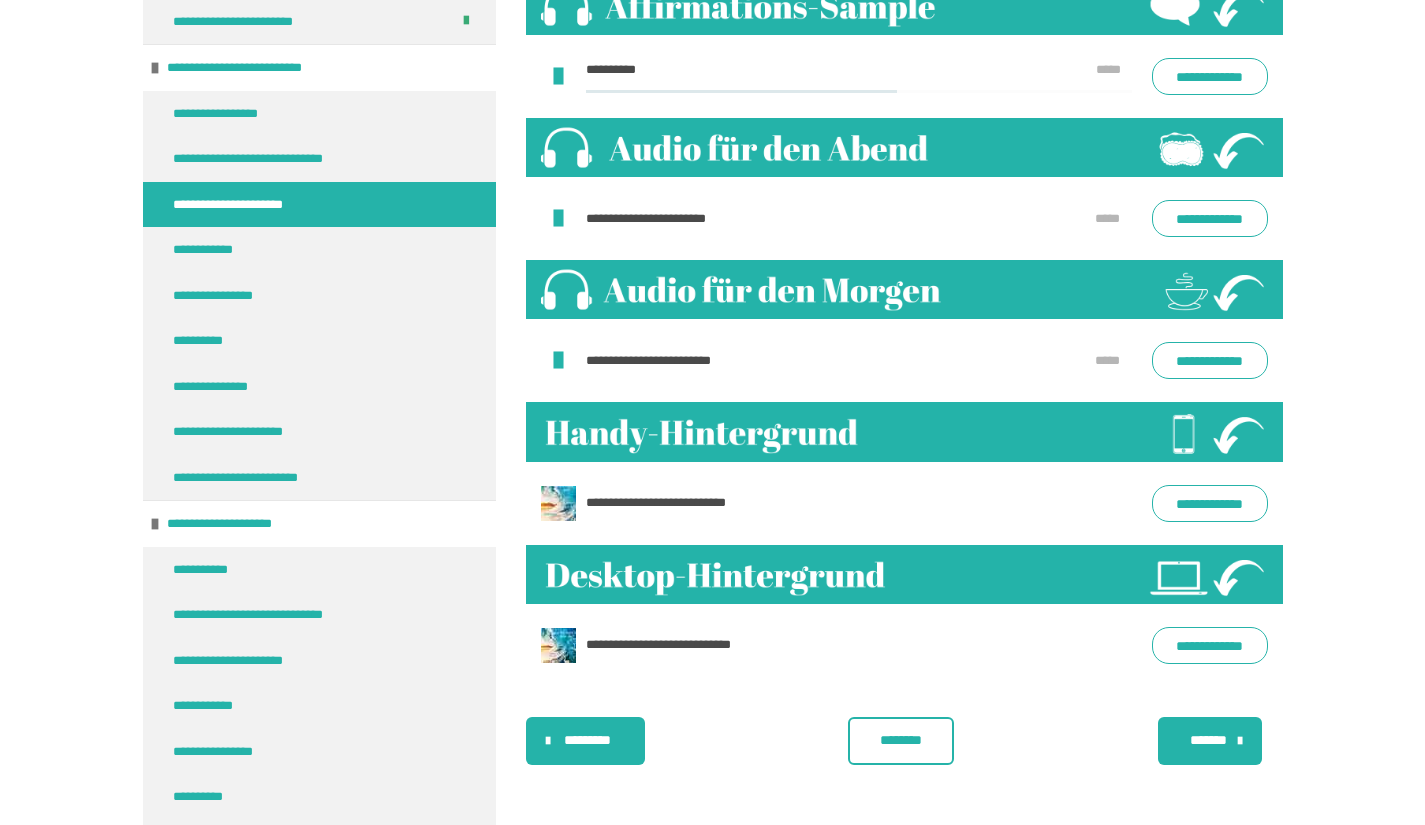 scroll, scrollTop: 2637, scrollLeft: 0, axis: vertical 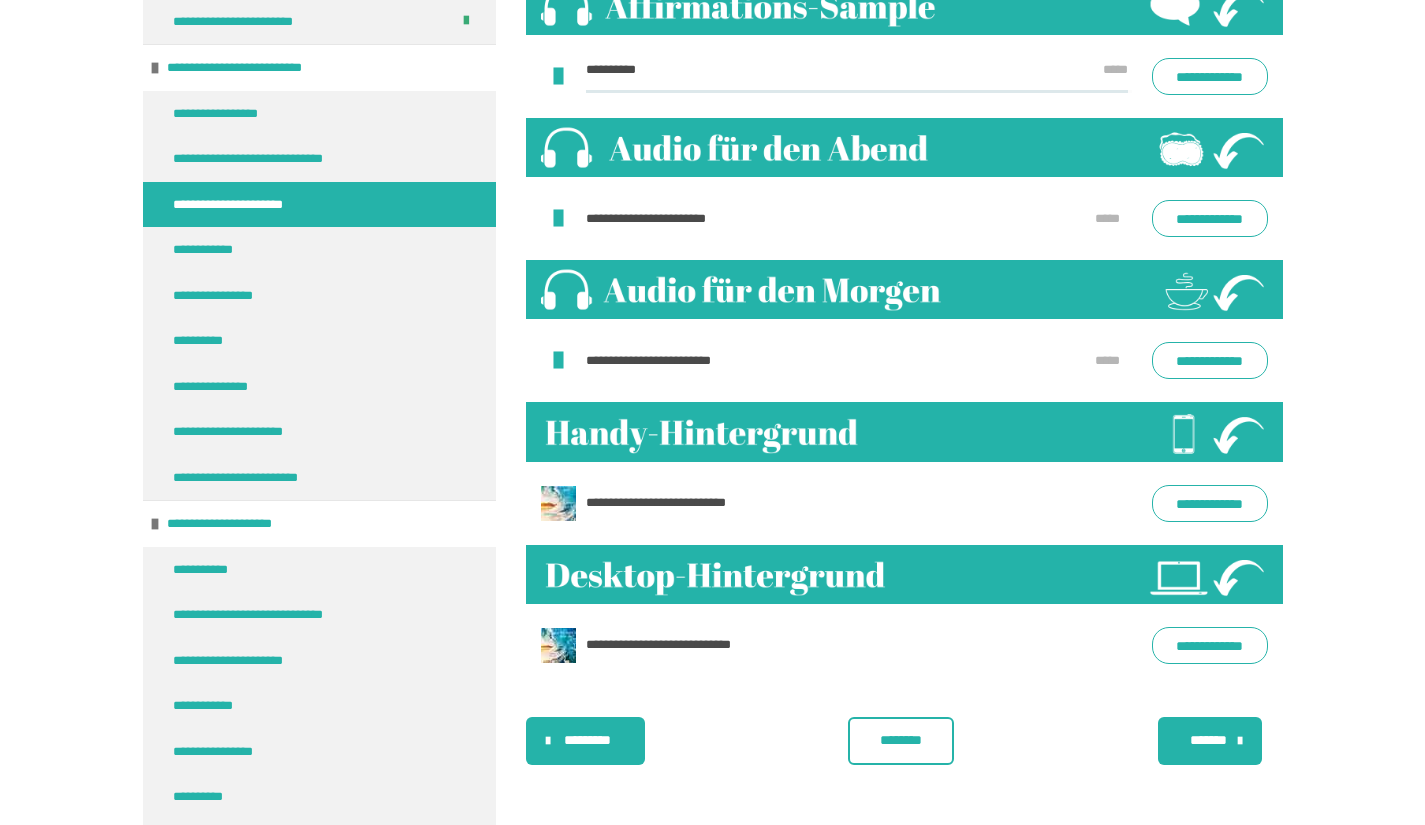 click at bounding box center [558, 219] 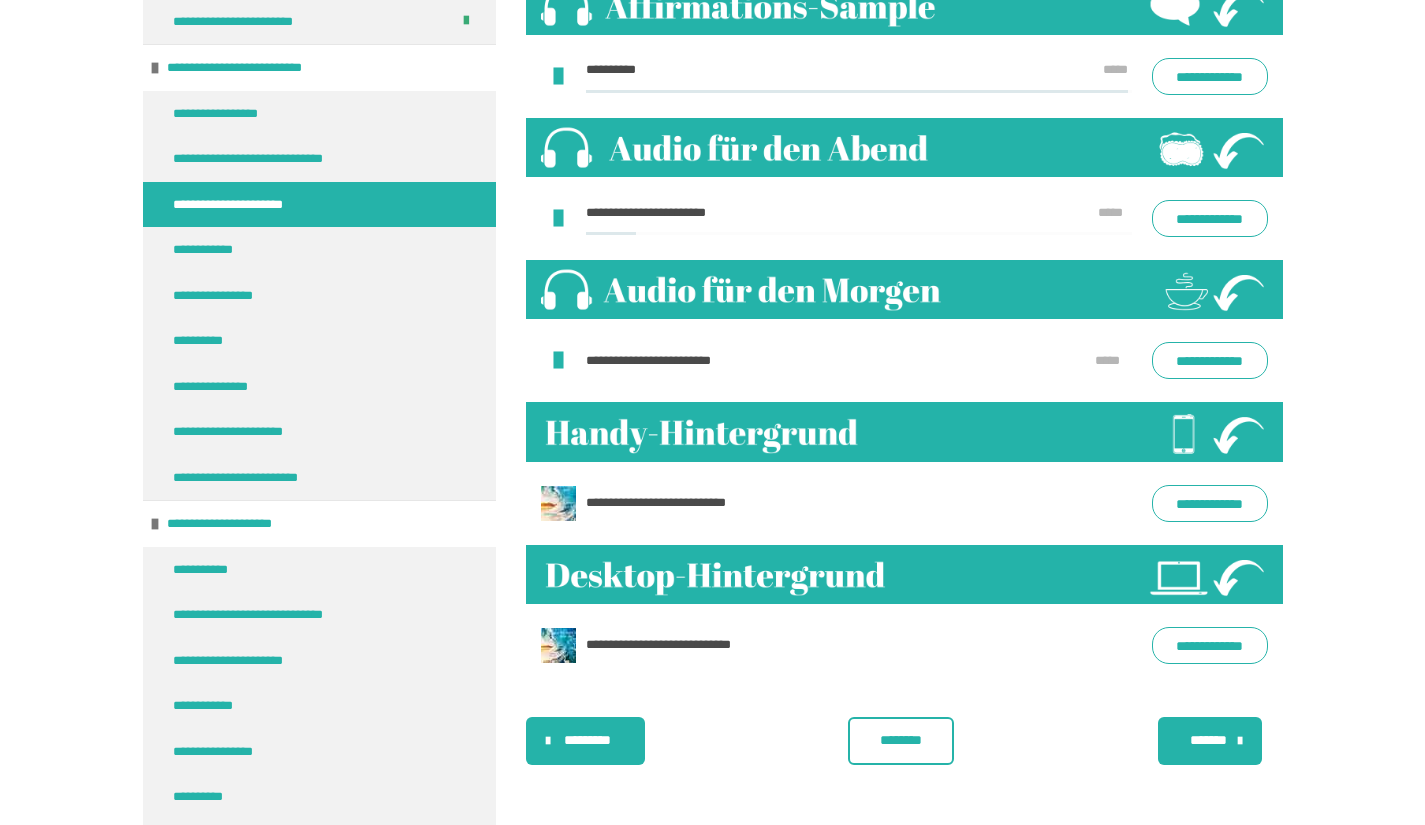 click at bounding box center (558, 645) 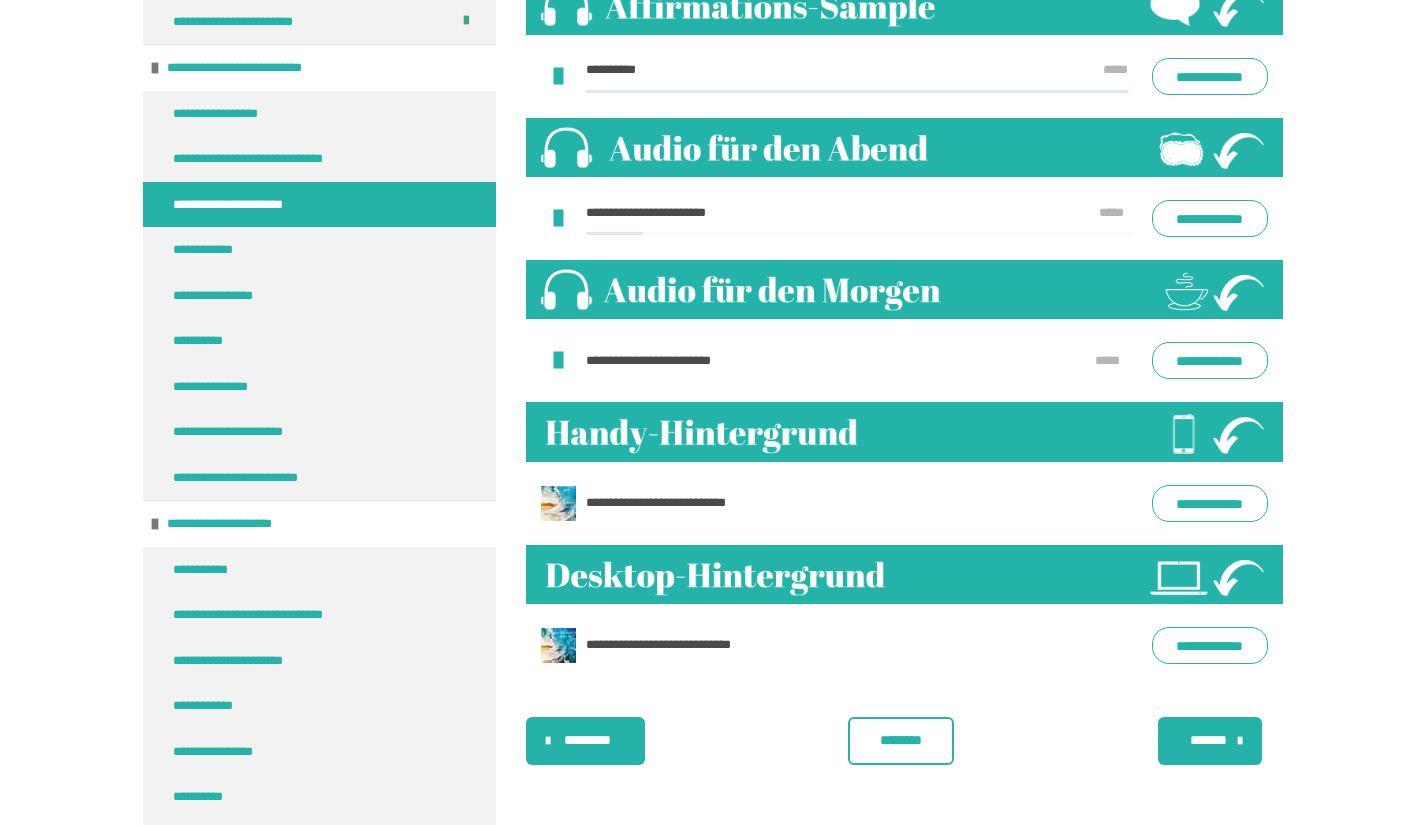 scroll, scrollTop: 2709, scrollLeft: 0, axis: vertical 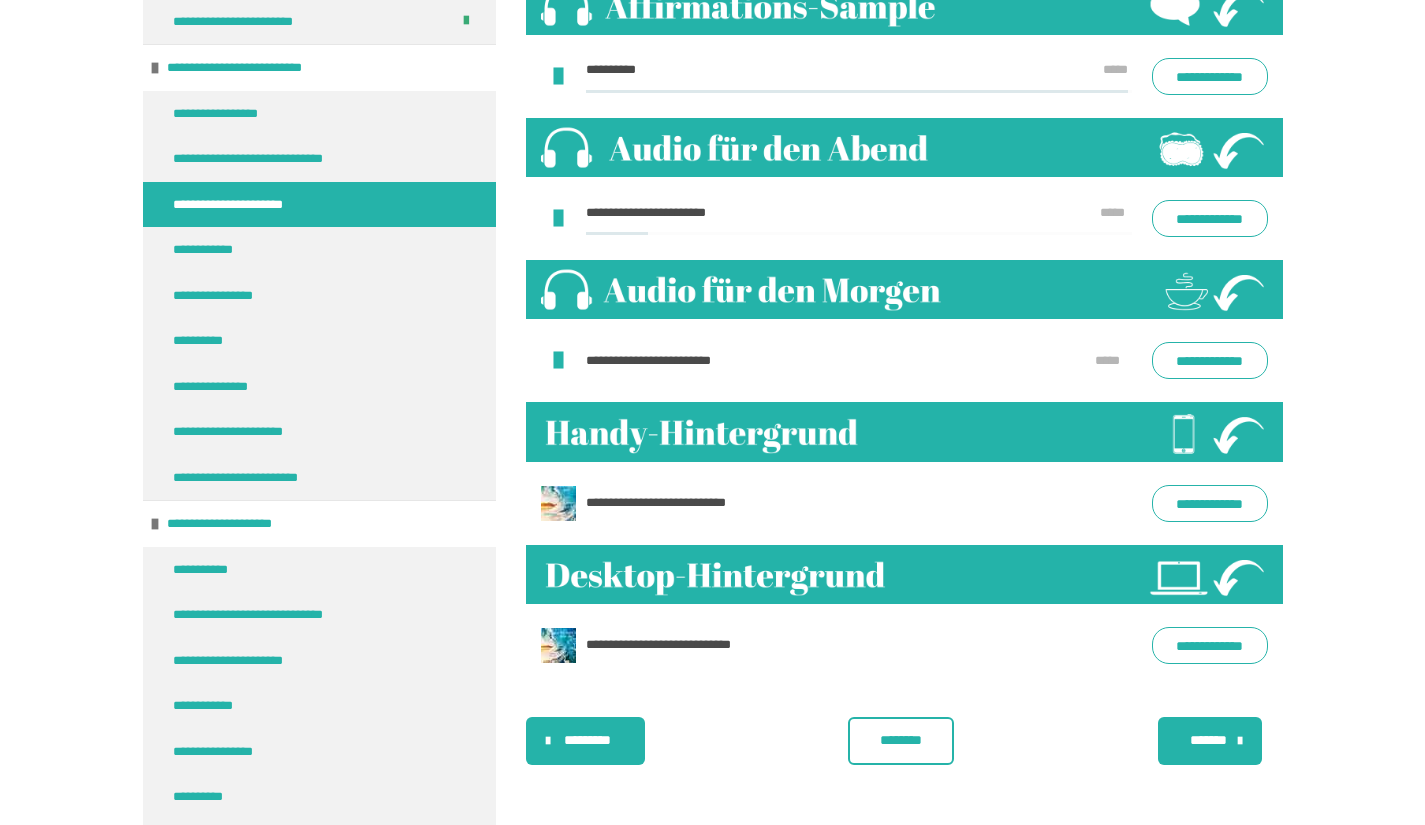 click on "**********" at bounding box center (1209, 645) 